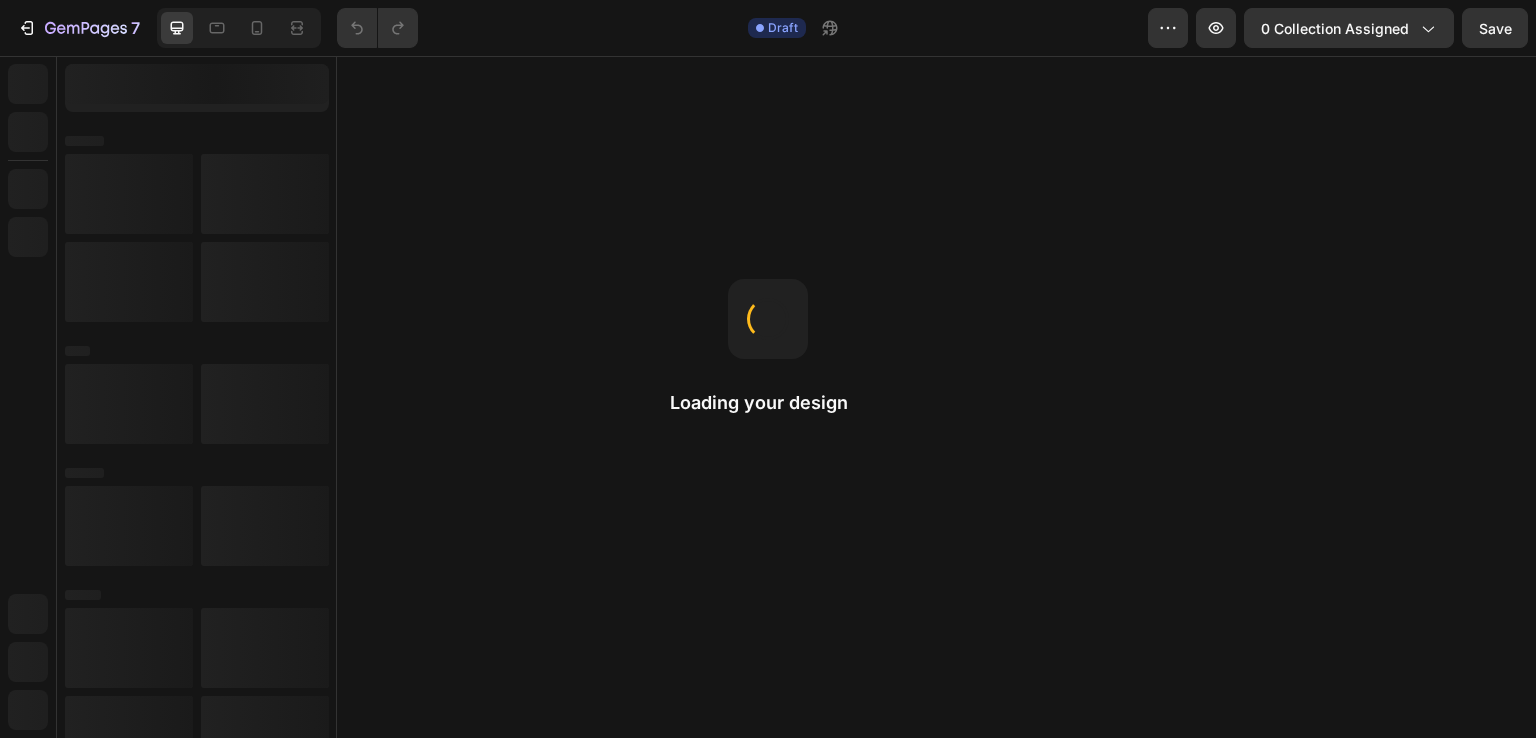scroll, scrollTop: 0, scrollLeft: 0, axis: both 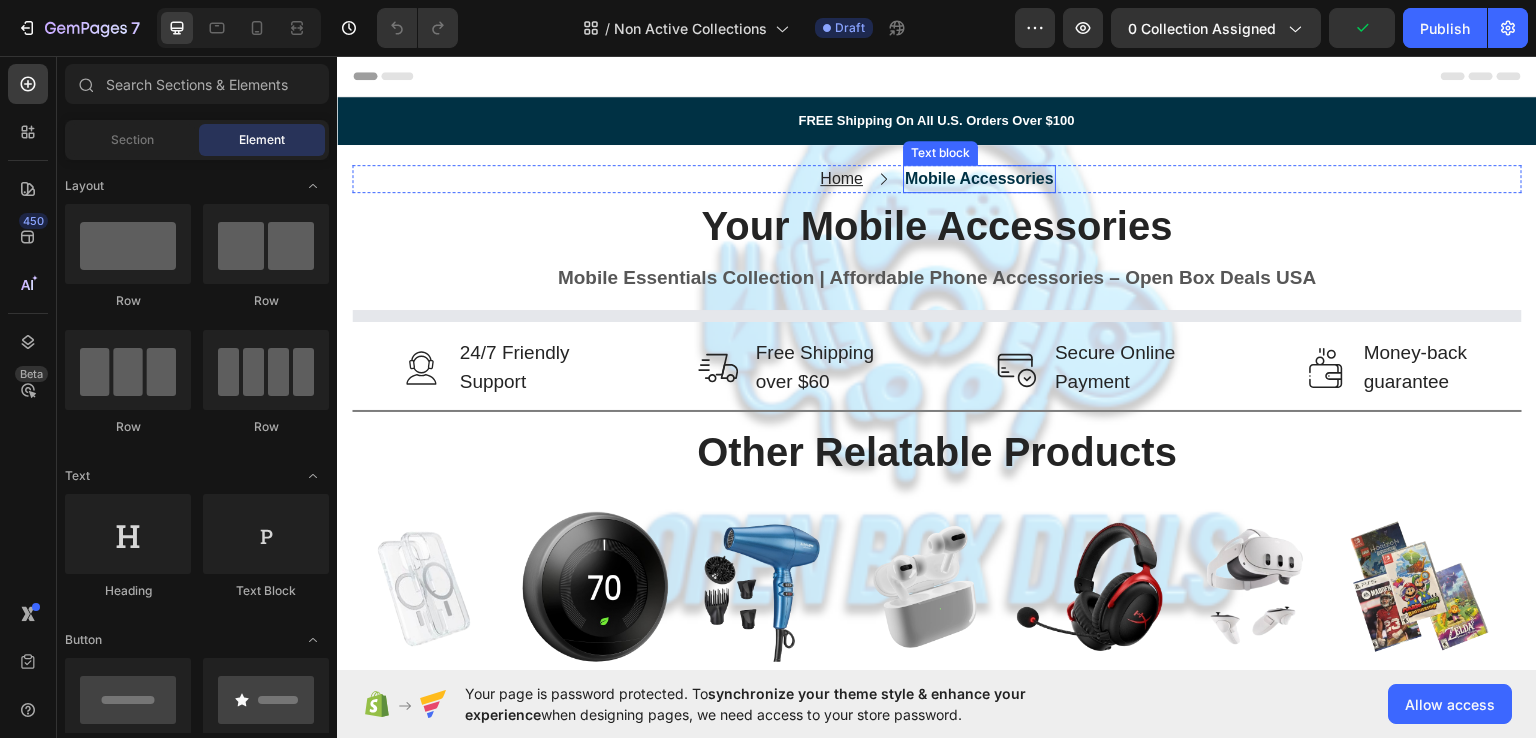 click on "Mobile Accessories" at bounding box center [979, 177] 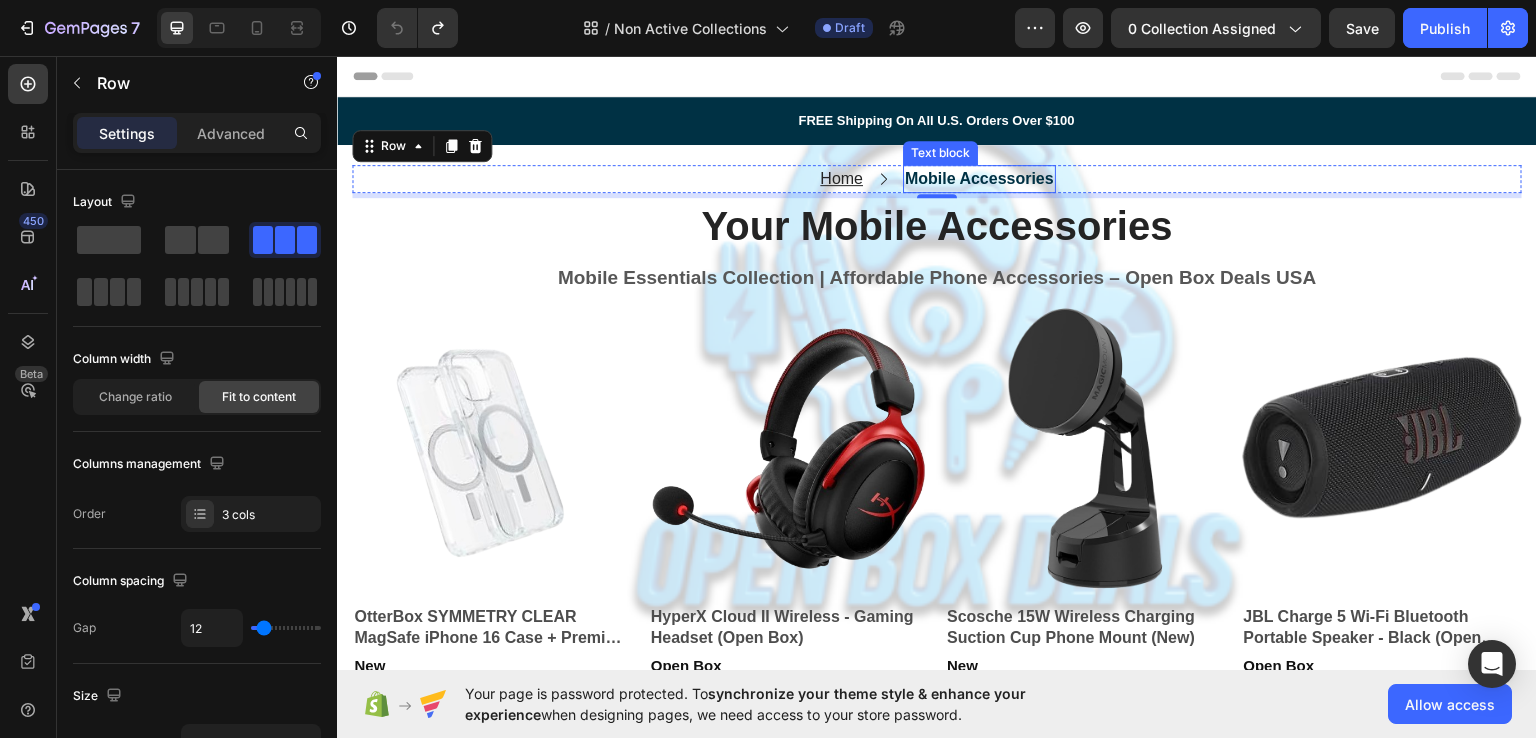 click on "Mobile Accessories" at bounding box center (979, 177) 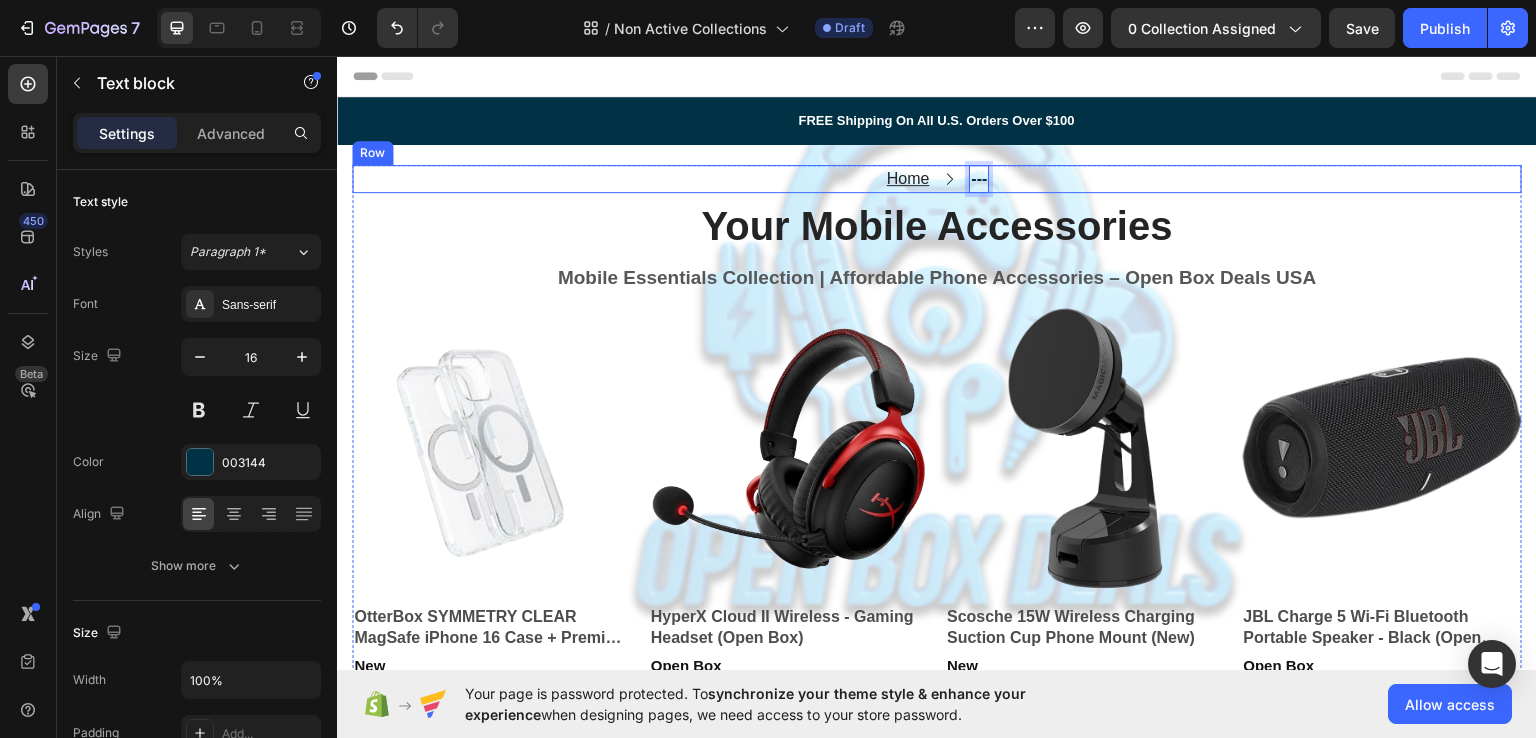 click on "Home Text block
Icon --- Text block   0 Row" at bounding box center [937, 178] 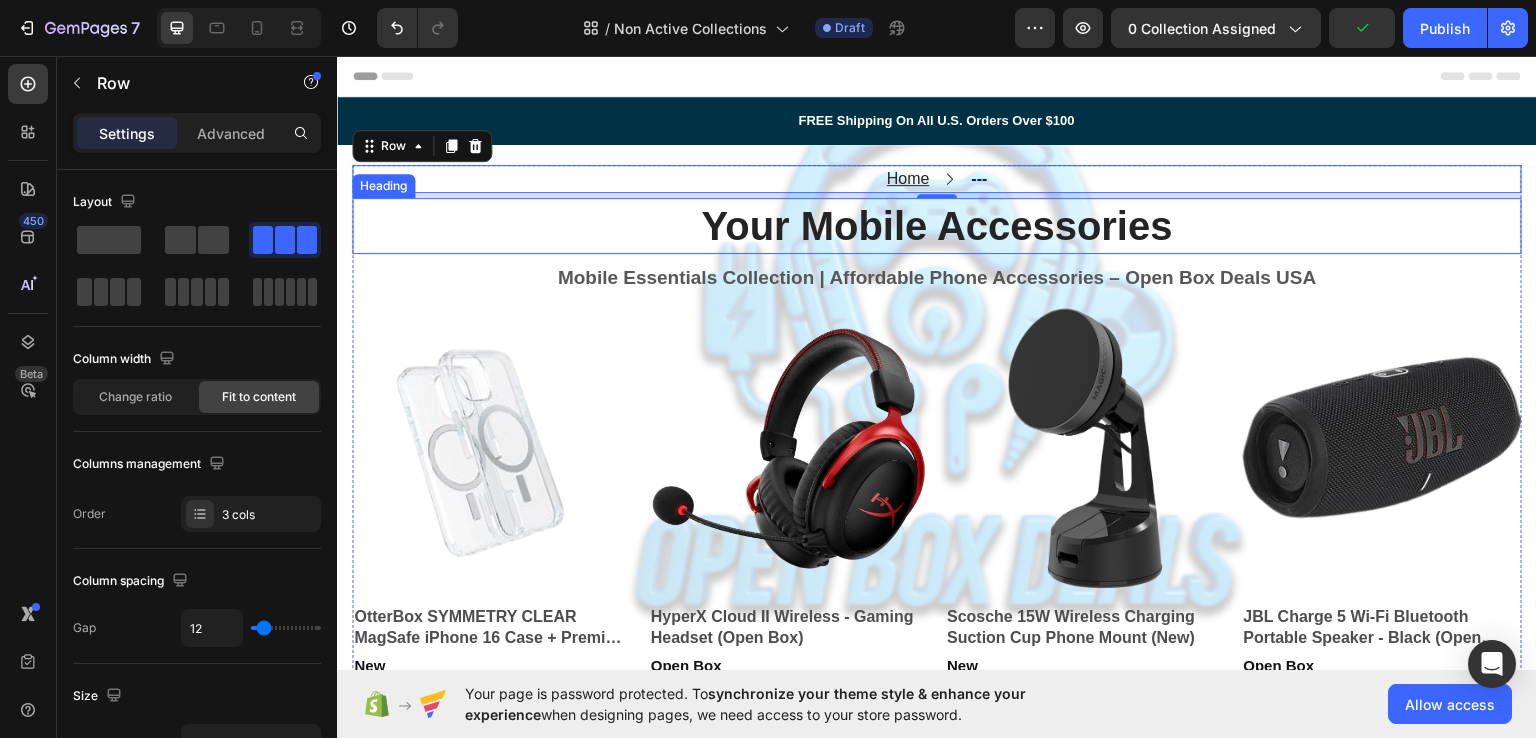 click on "Your Mobile Accessories" at bounding box center [937, 225] 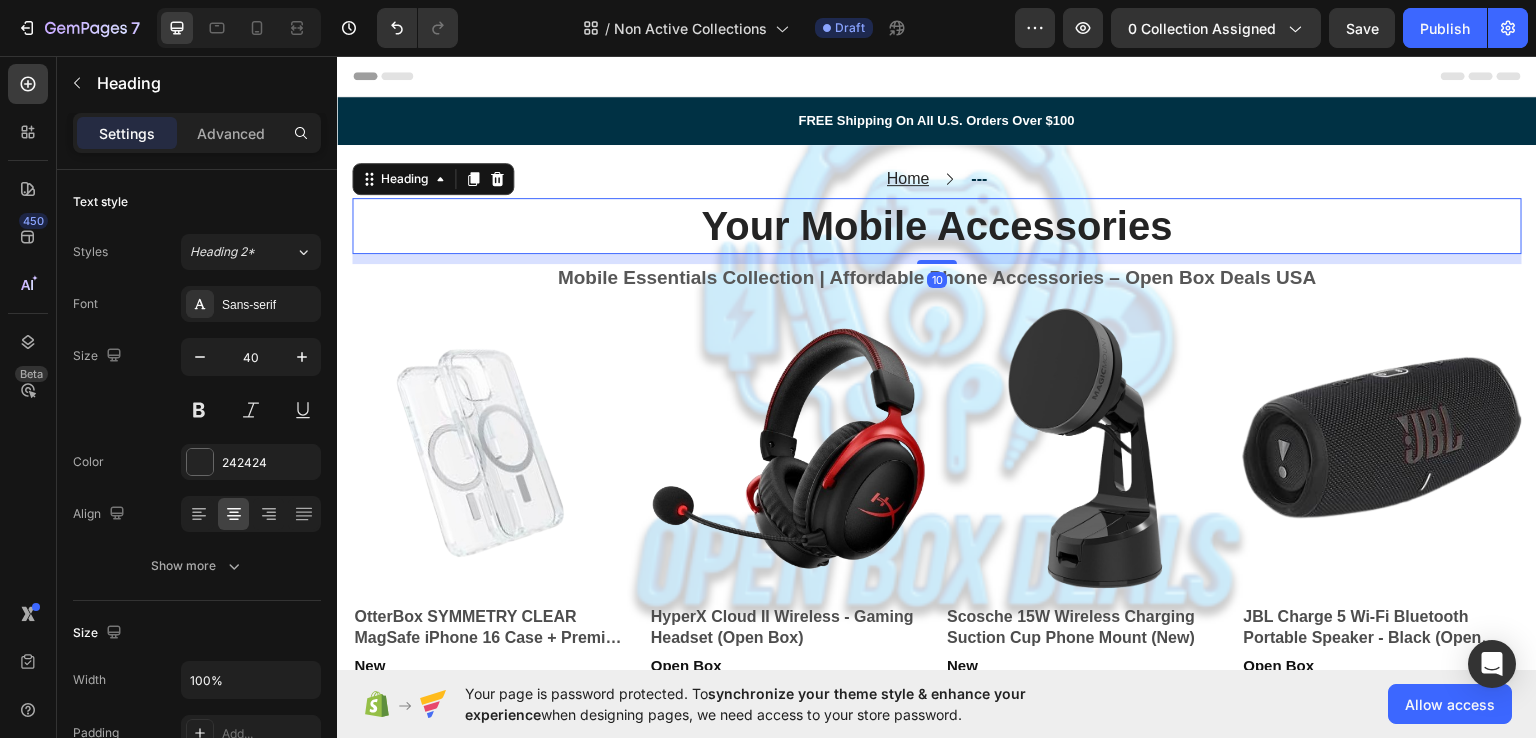 click on "Your Mobile Accessories" at bounding box center [937, 225] 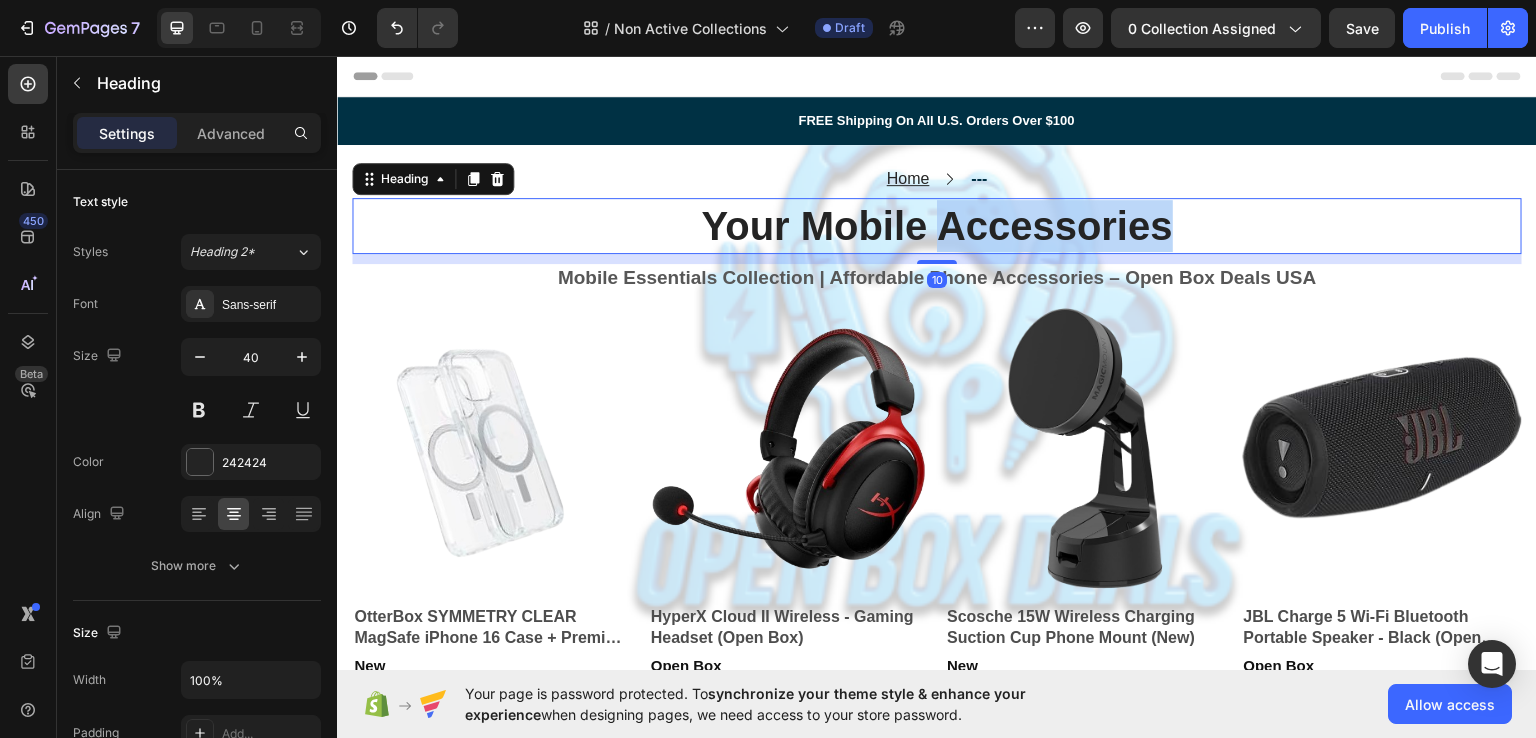 click on "Your Mobile Accessories" at bounding box center [937, 225] 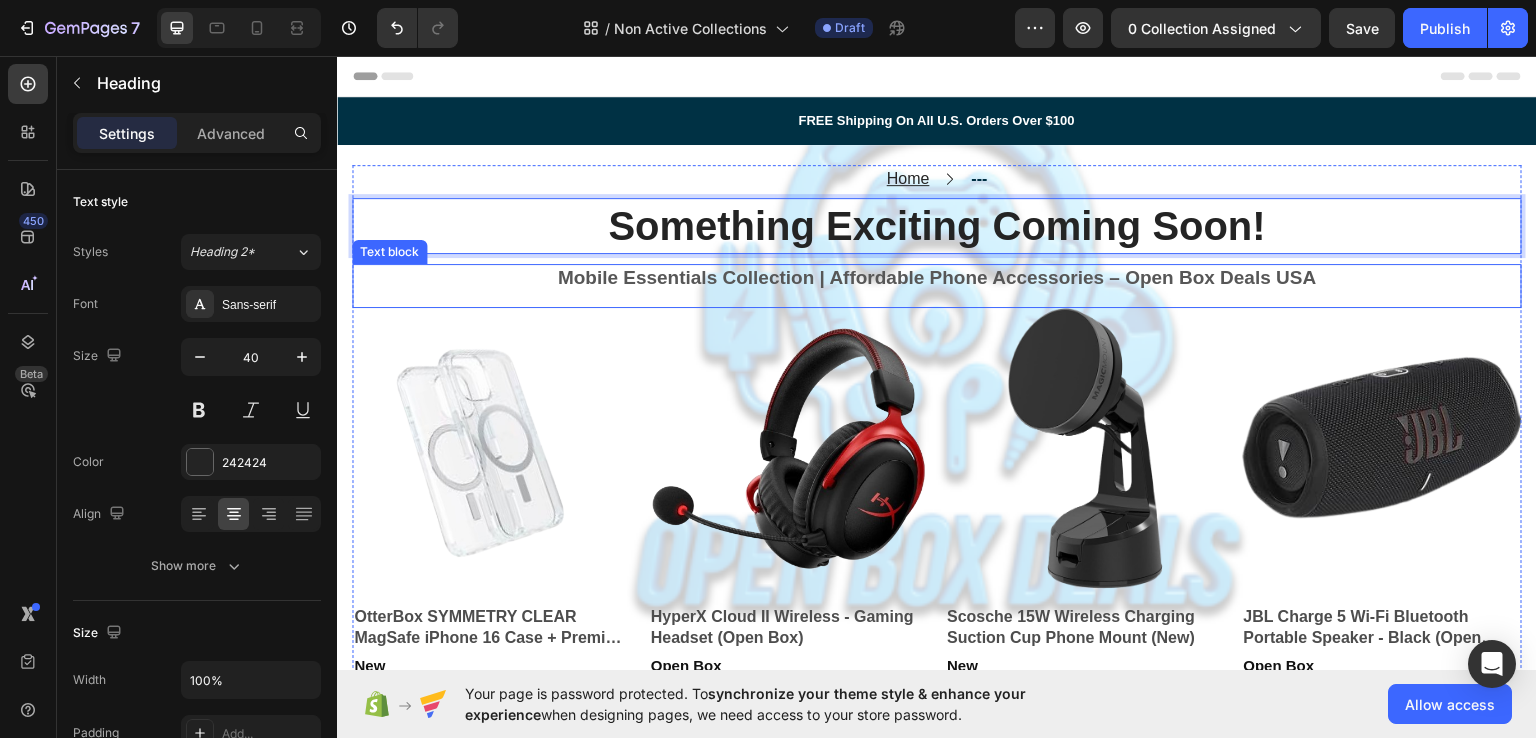 click on "Mobile Essentials Collection | Affordable Phone Accessories – Open Box Deals USA" at bounding box center [937, 276] 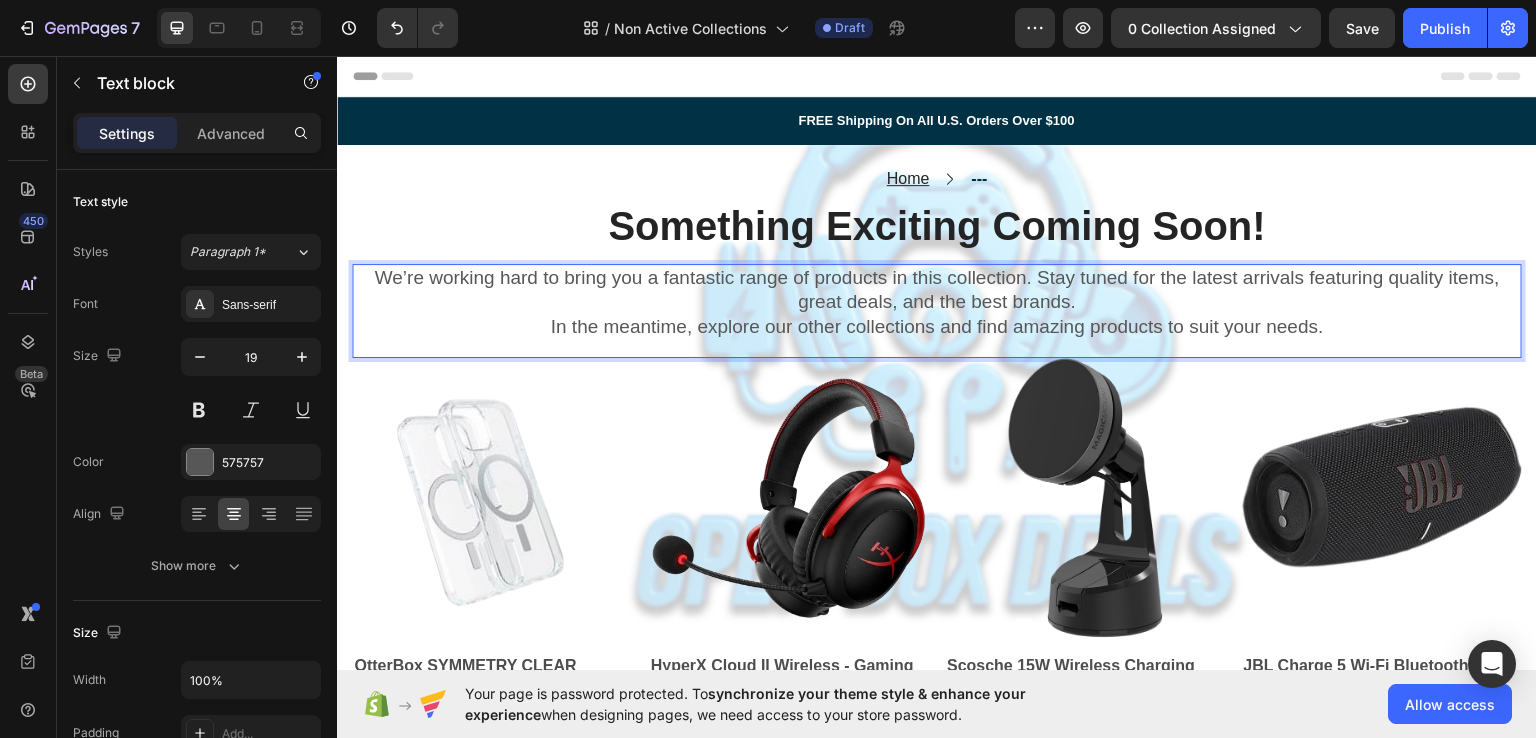 click on "We’re working hard to bring you a fantastic range of products in this collection. Stay tuned for the latest arrivals featuring quality items, great deals, and the best brands." at bounding box center [937, 289] 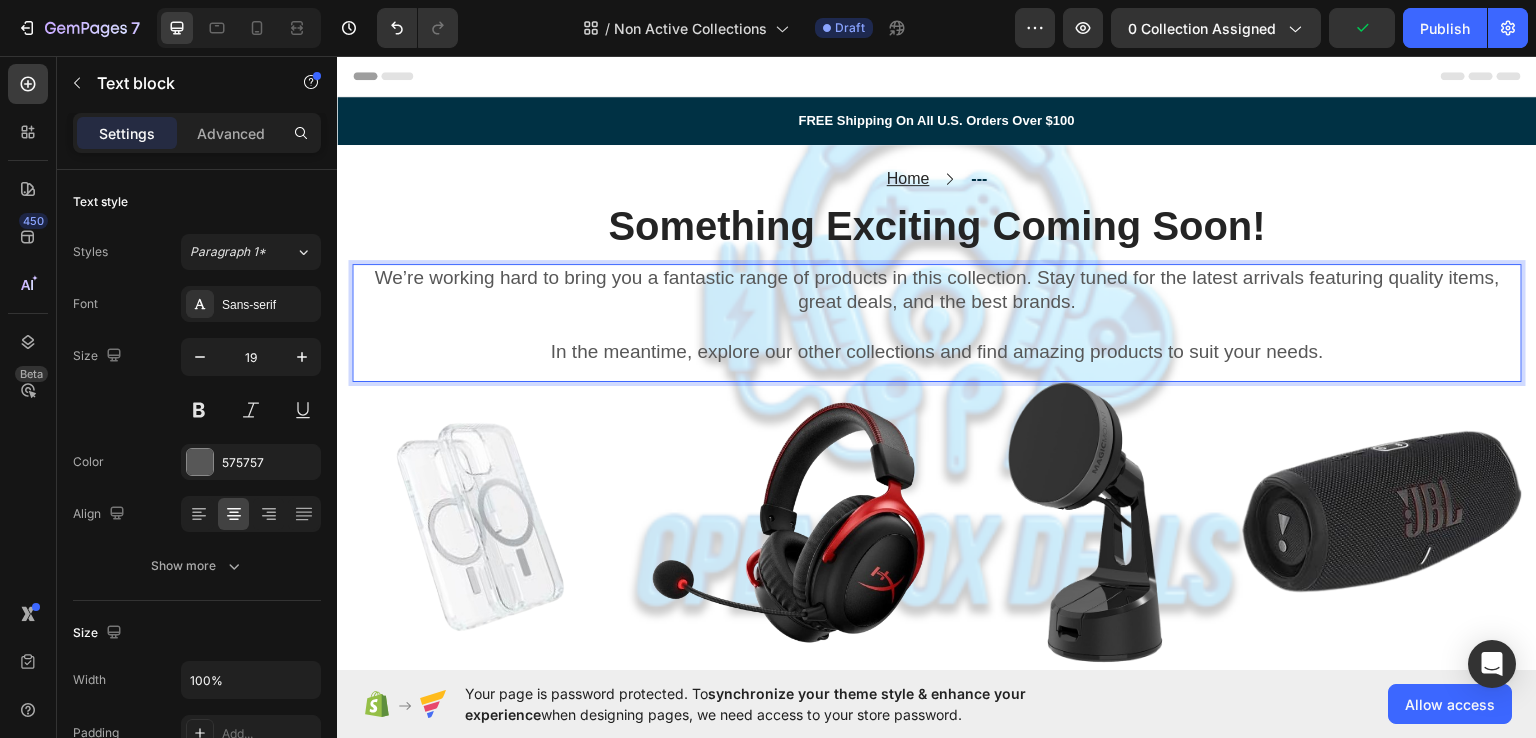 click on "We’re working hard to bring you a fantastic range of products in this collection. Stay tuned for the latest arrivals featuring quality items, great deals, and the best brands." at bounding box center [937, 289] 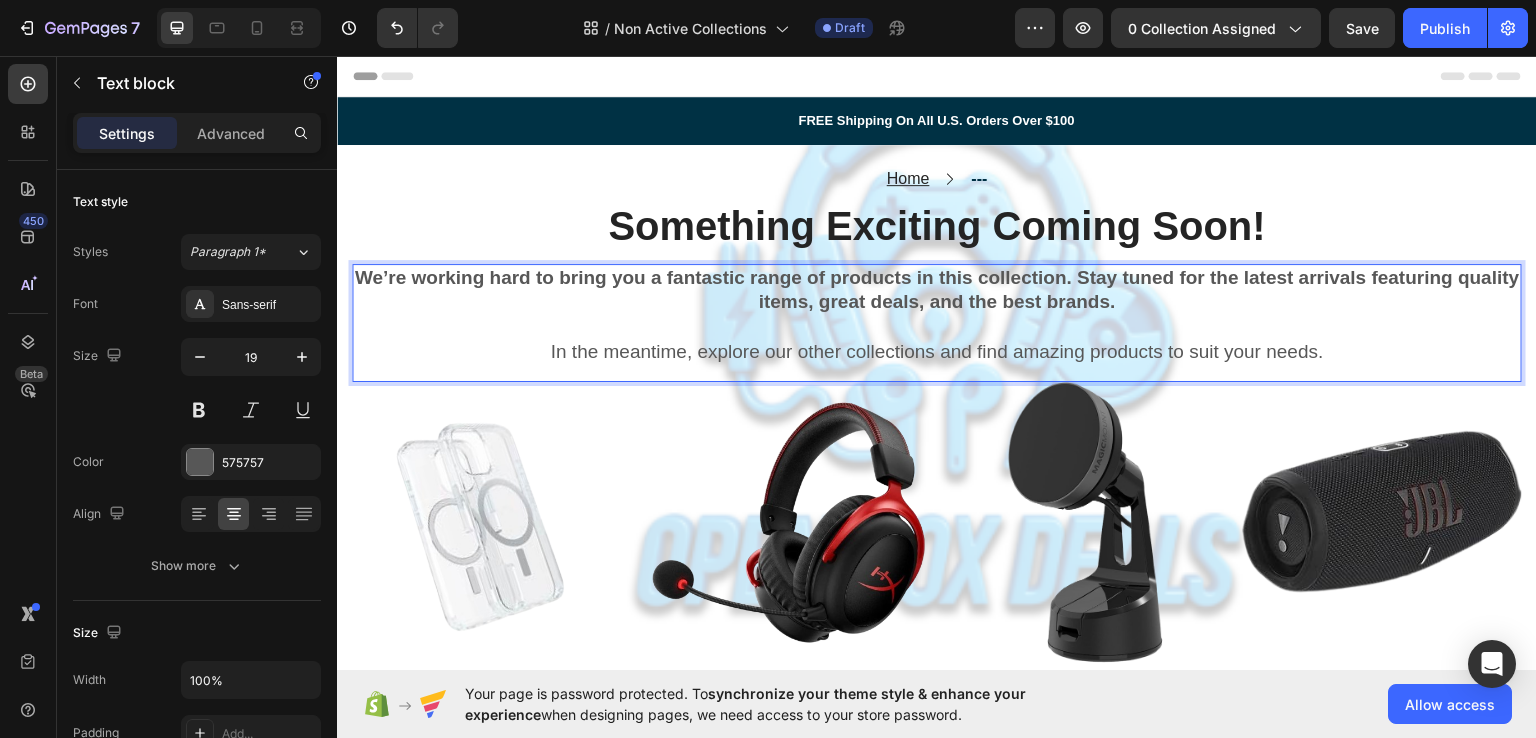 click on "In the meantime, explore our other collections and find amazing products to suit your needs." at bounding box center [937, 351] 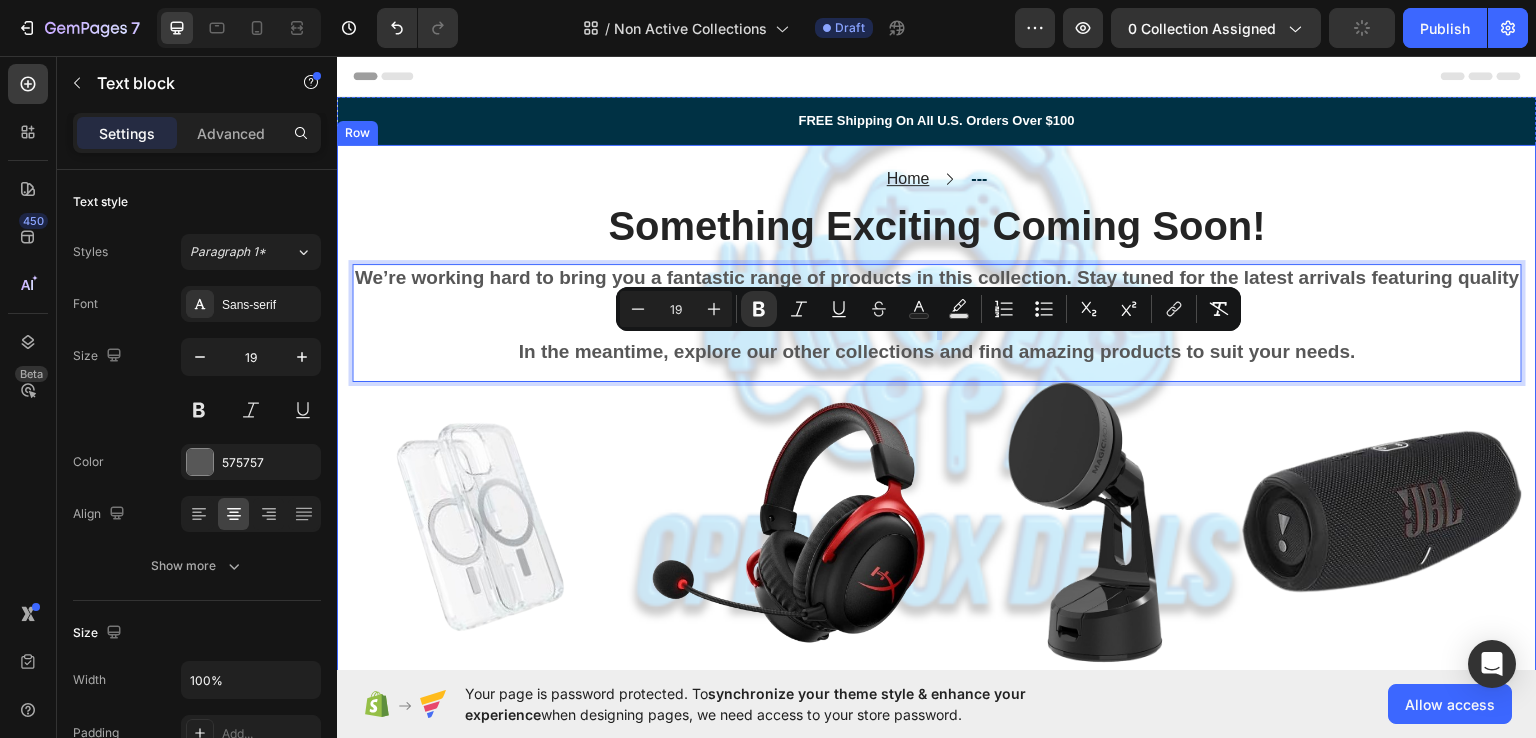 click on "Home Text block
Icon --- Text block Row" at bounding box center [937, 178] 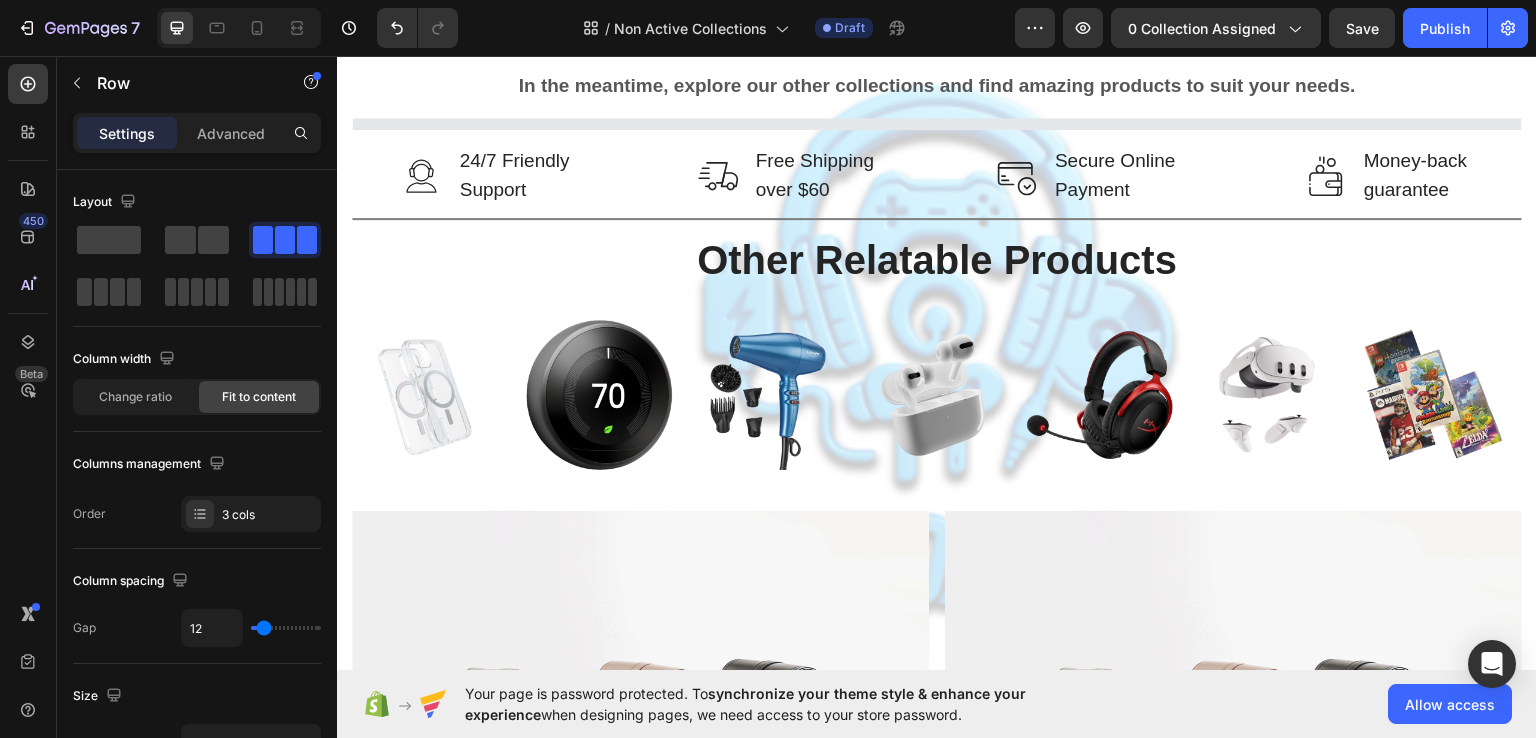 scroll, scrollTop: 0, scrollLeft: 0, axis: both 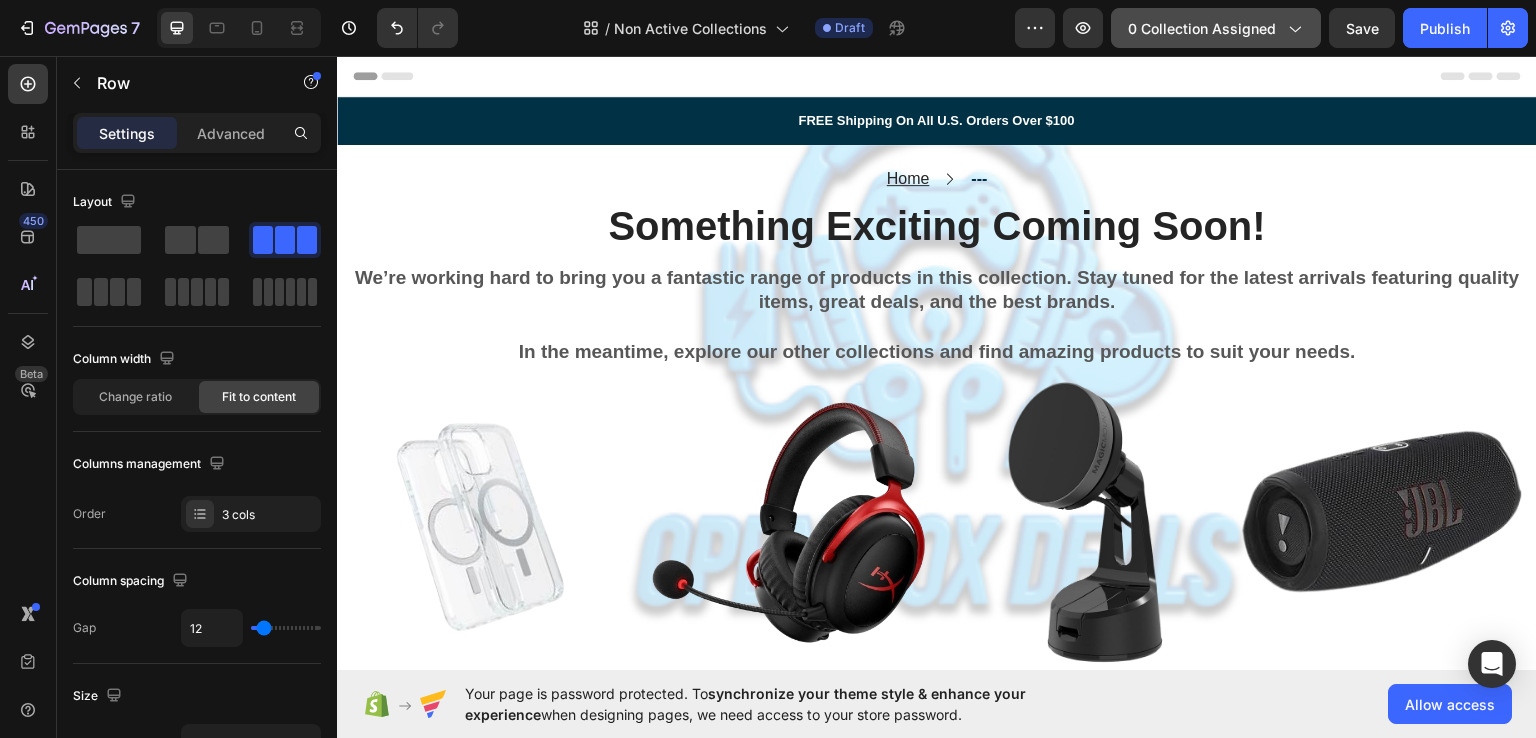 click on "0 collection assigned" at bounding box center (1216, 28) 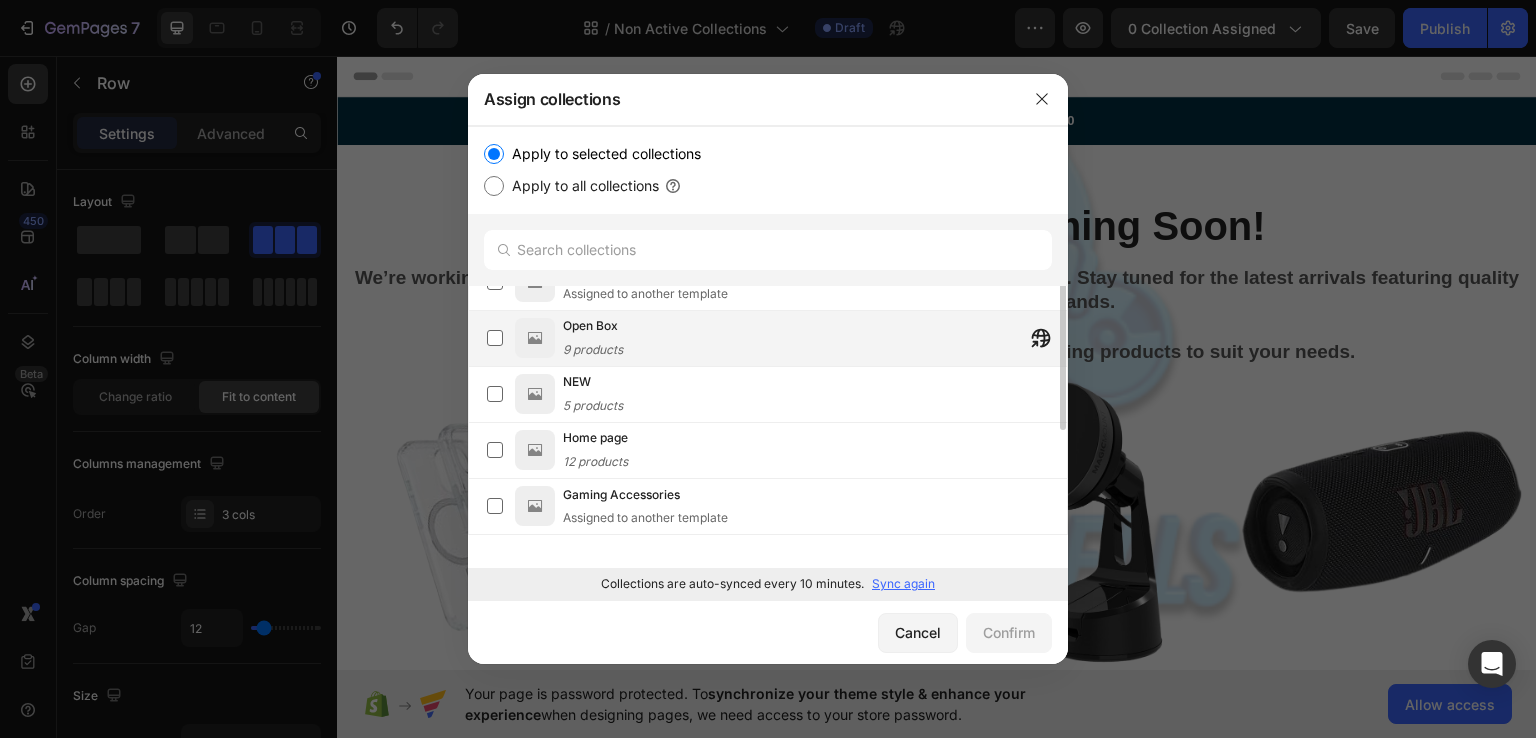 scroll, scrollTop: 0, scrollLeft: 0, axis: both 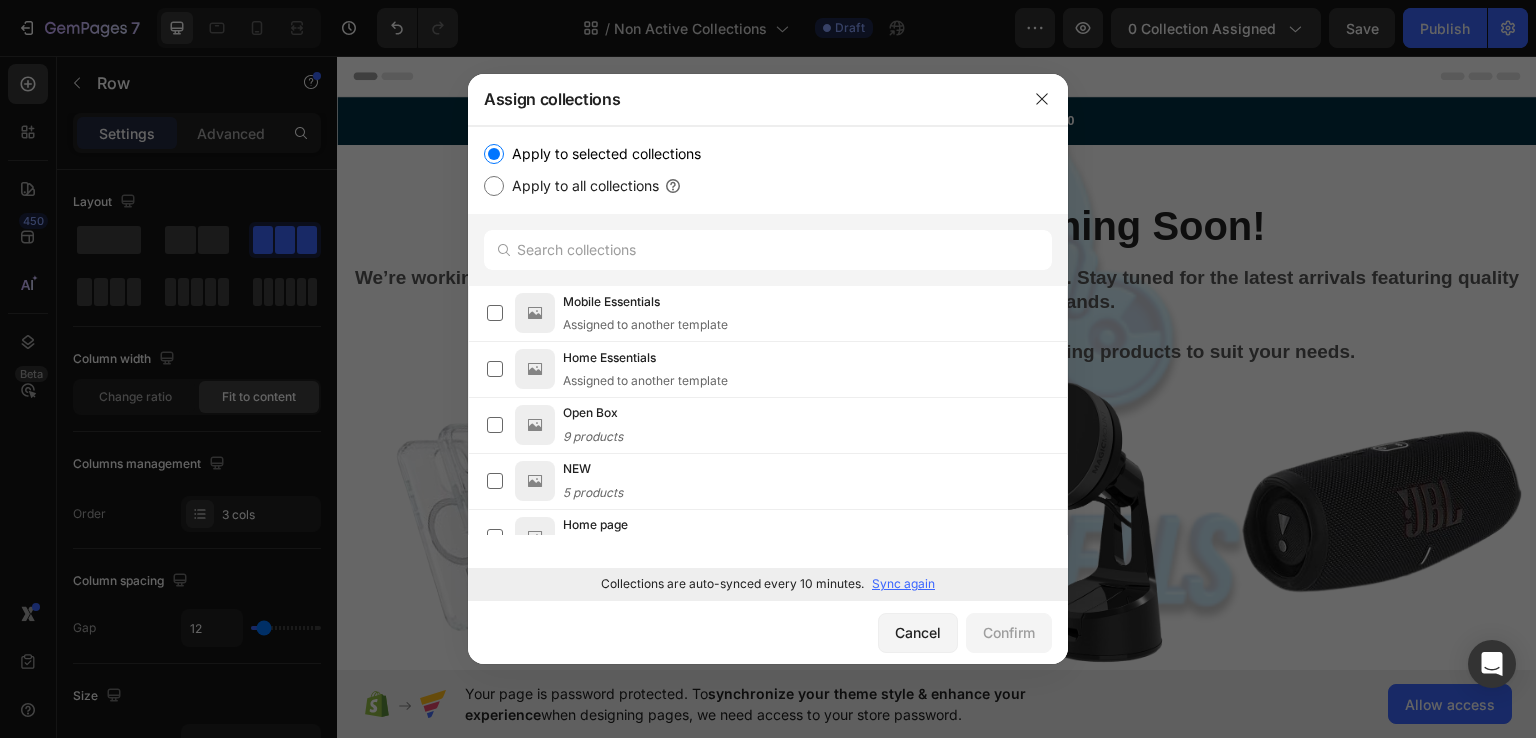 click on "Sync again" at bounding box center [903, 584] 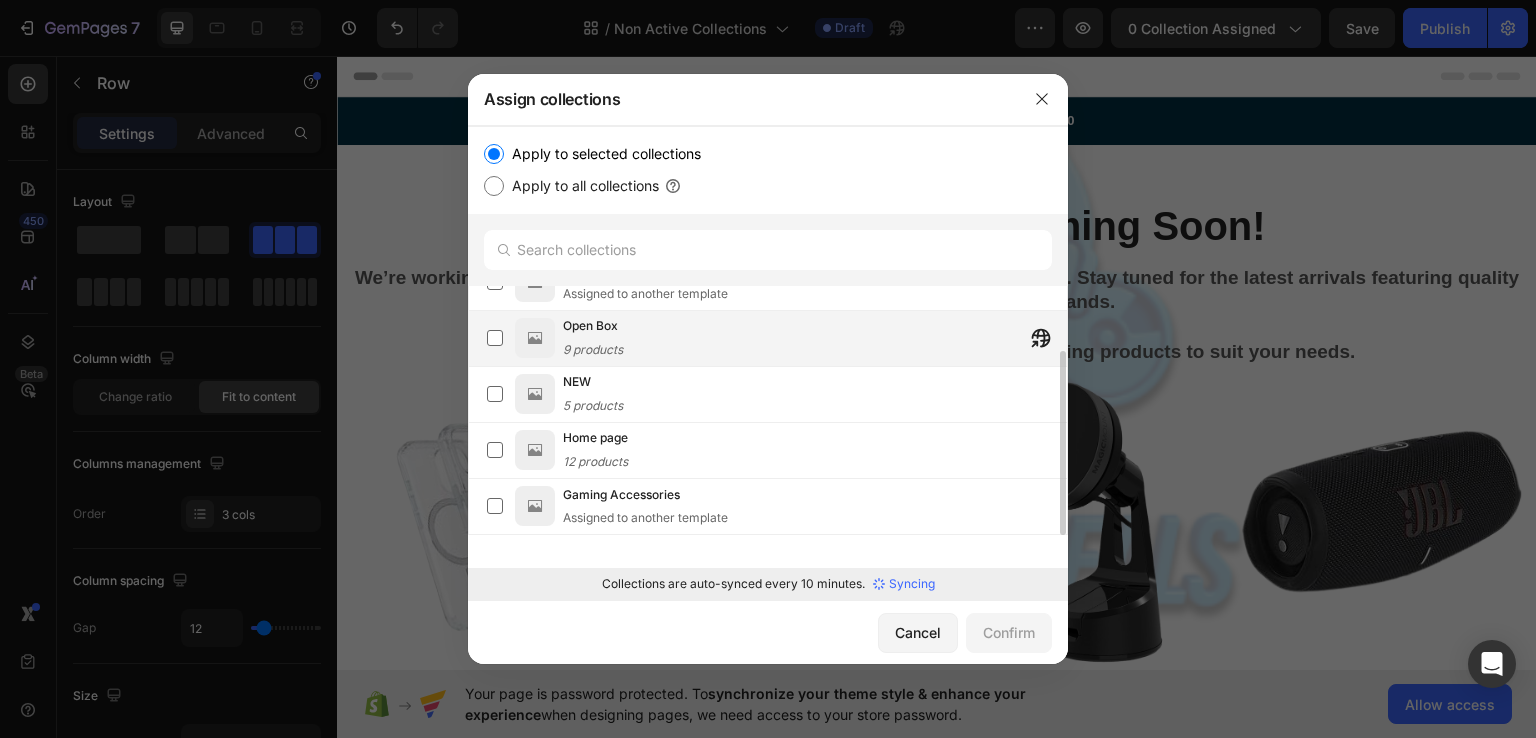 scroll, scrollTop: 0, scrollLeft: 0, axis: both 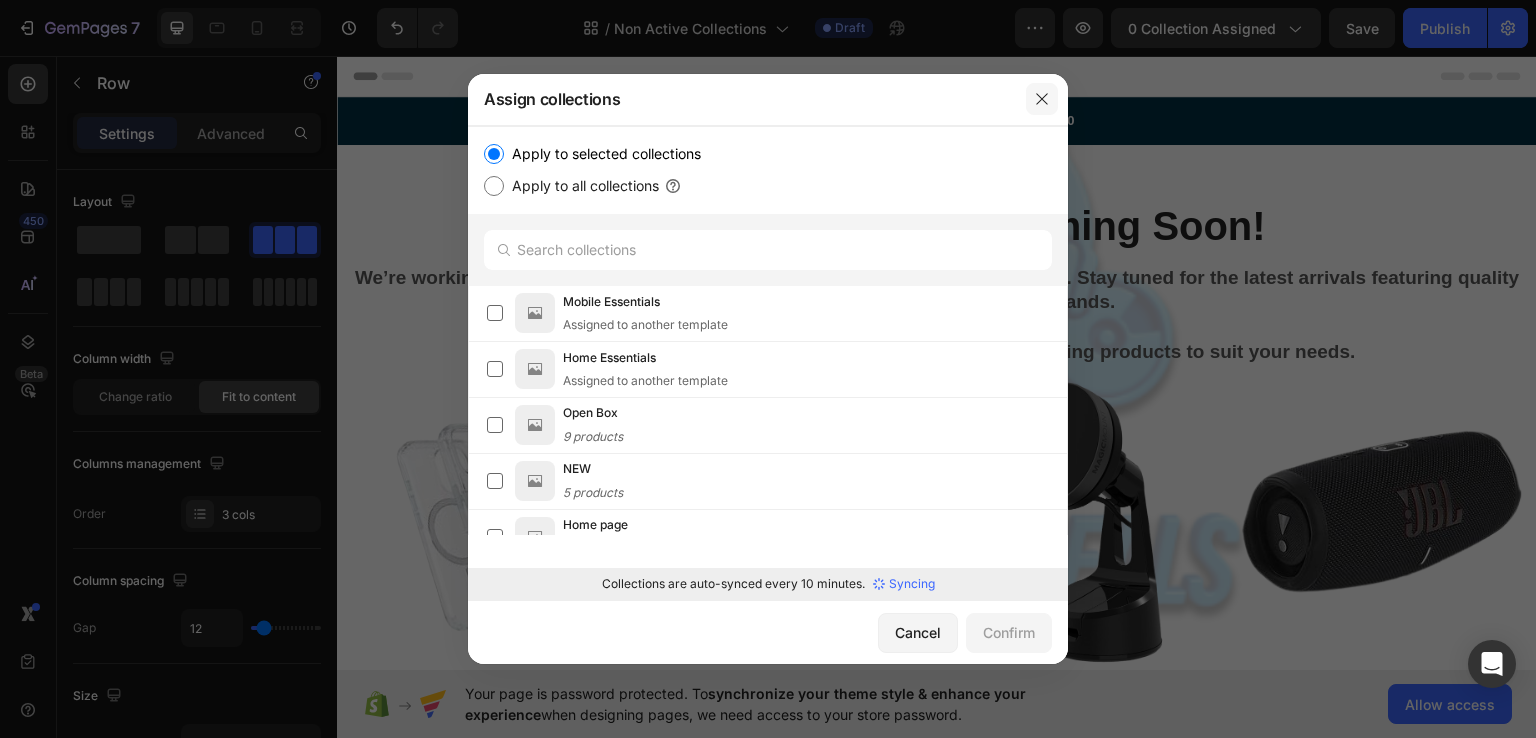 click 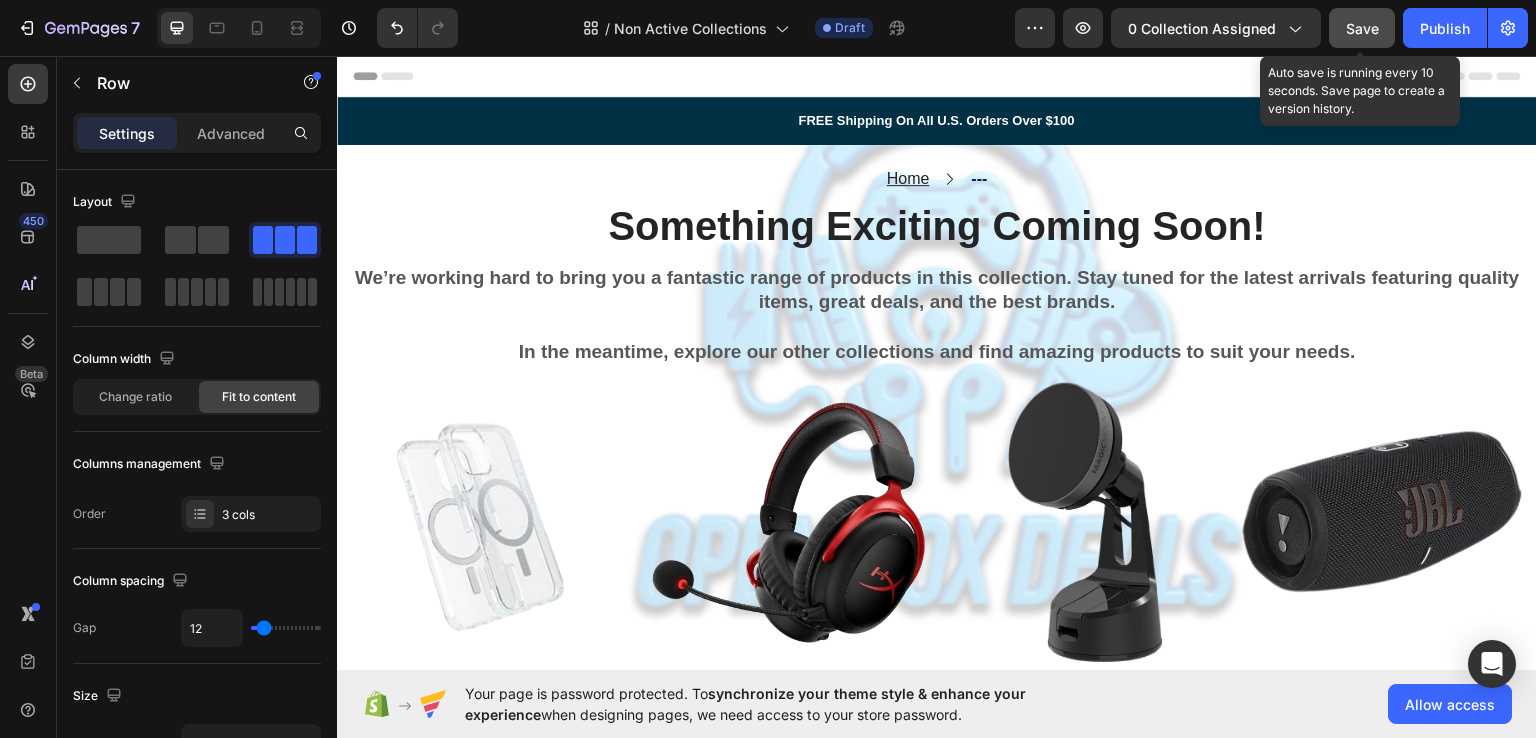 click on "Save" 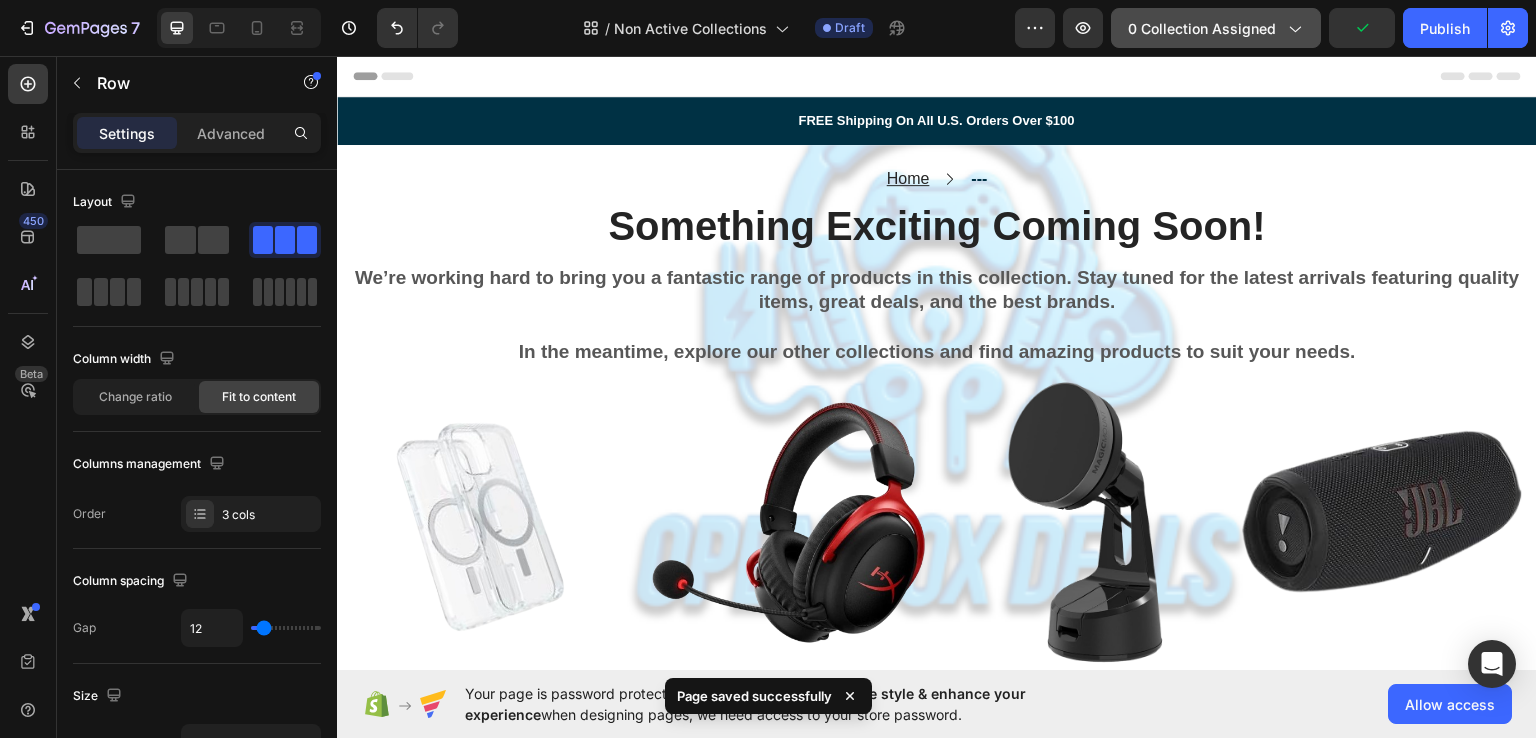 click on "0 collection assigned" at bounding box center [1216, 28] 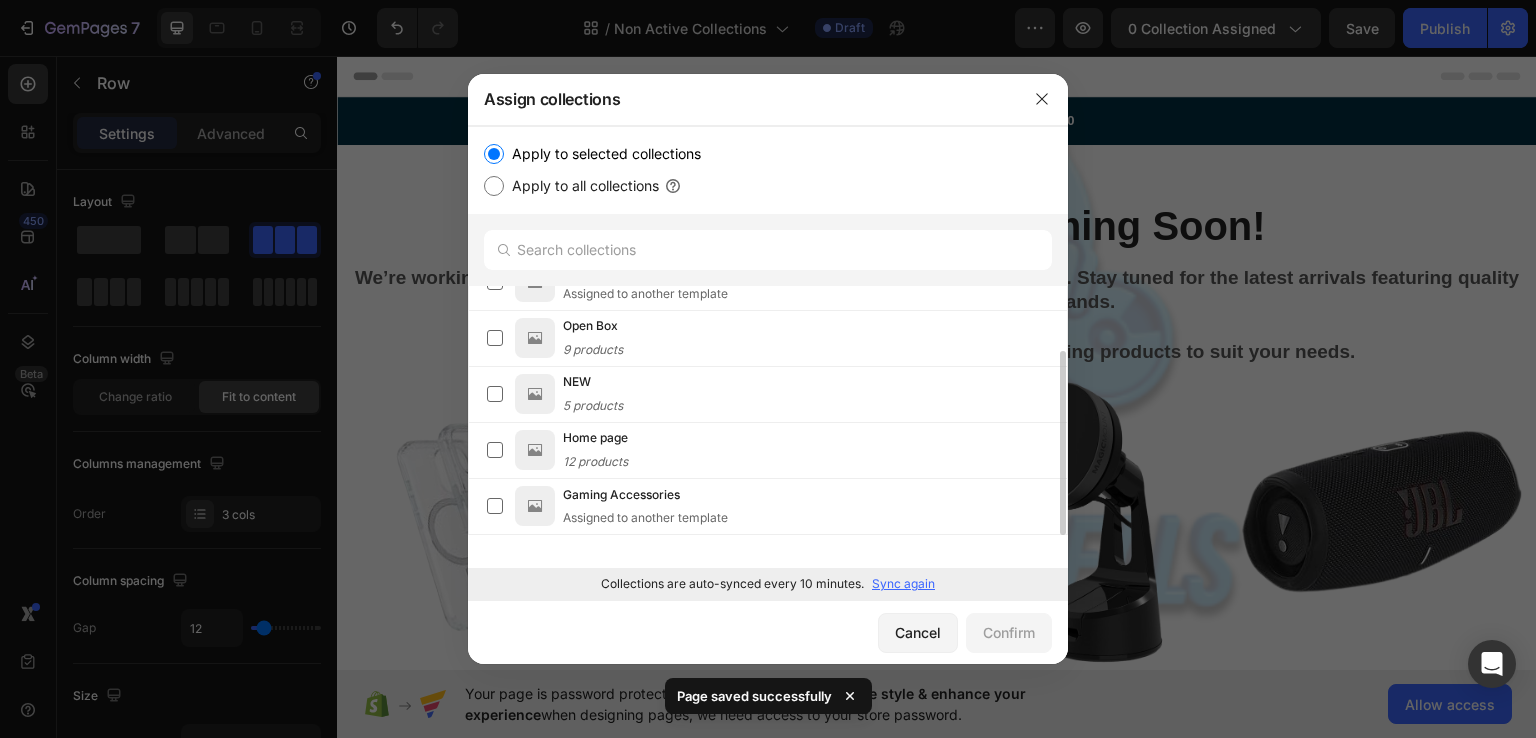 scroll, scrollTop: 0, scrollLeft: 0, axis: both 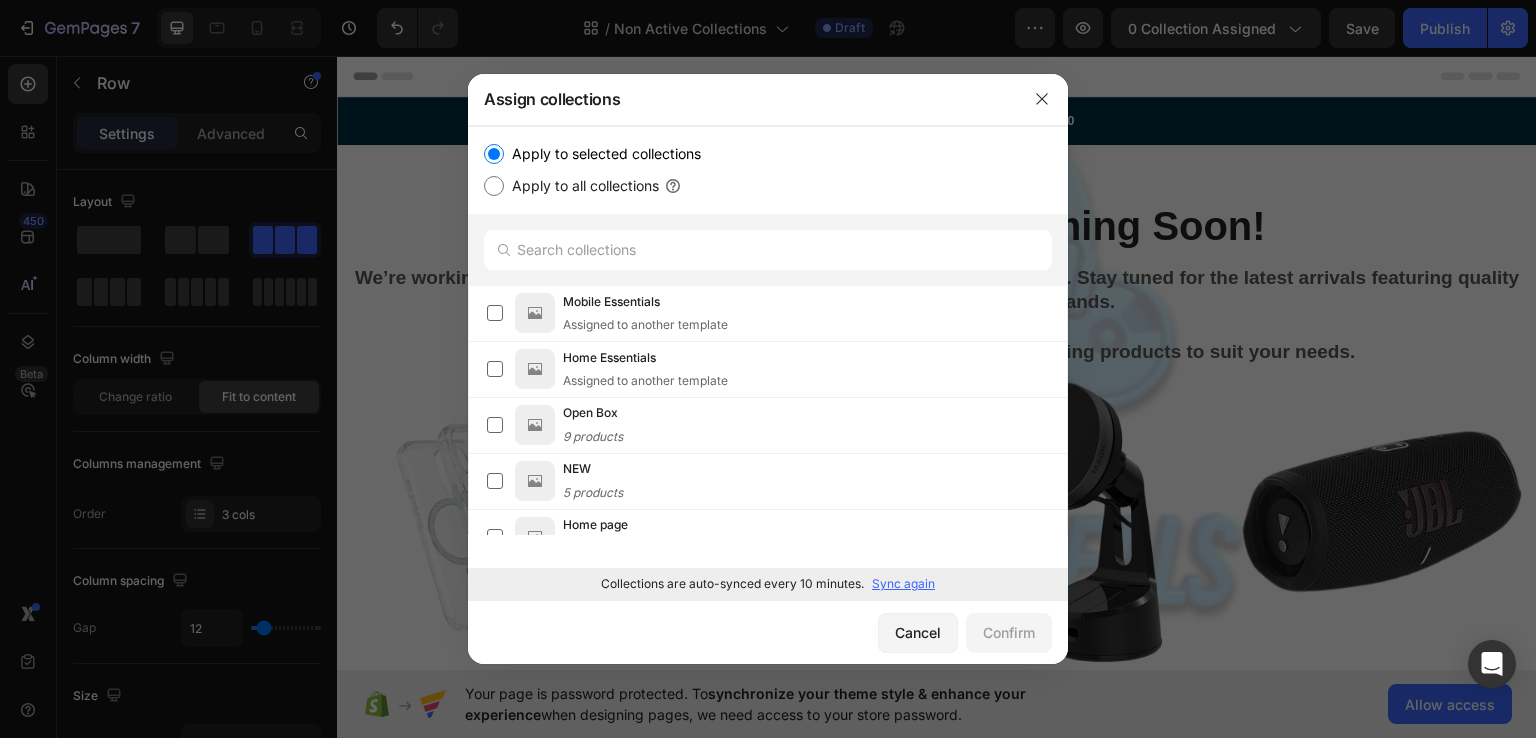 click on "Sync again" at bounding box center (903, 584) 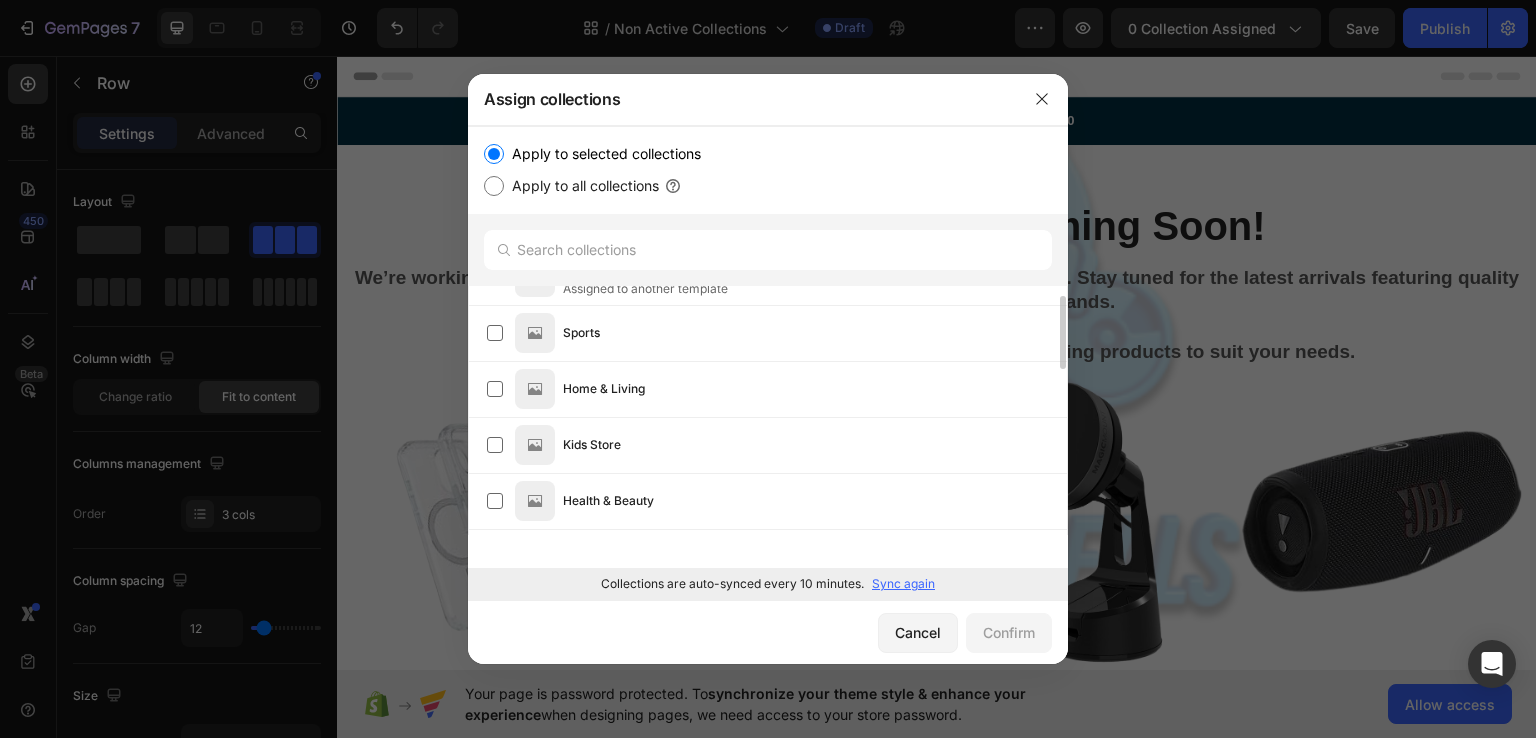 scroll, scrollTop: 0, scrollLeft: 0, axis: both 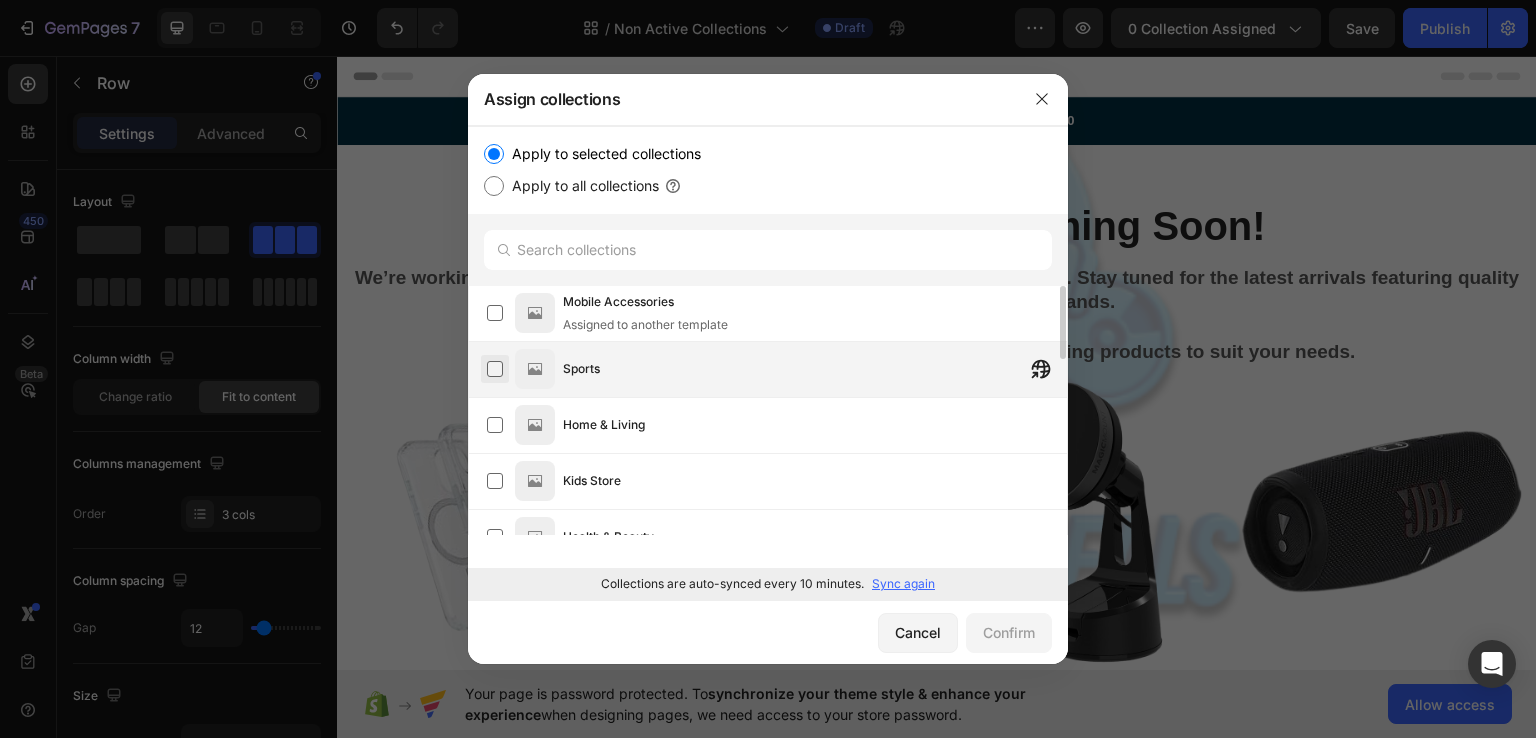 click at bounding box center (495, 369) 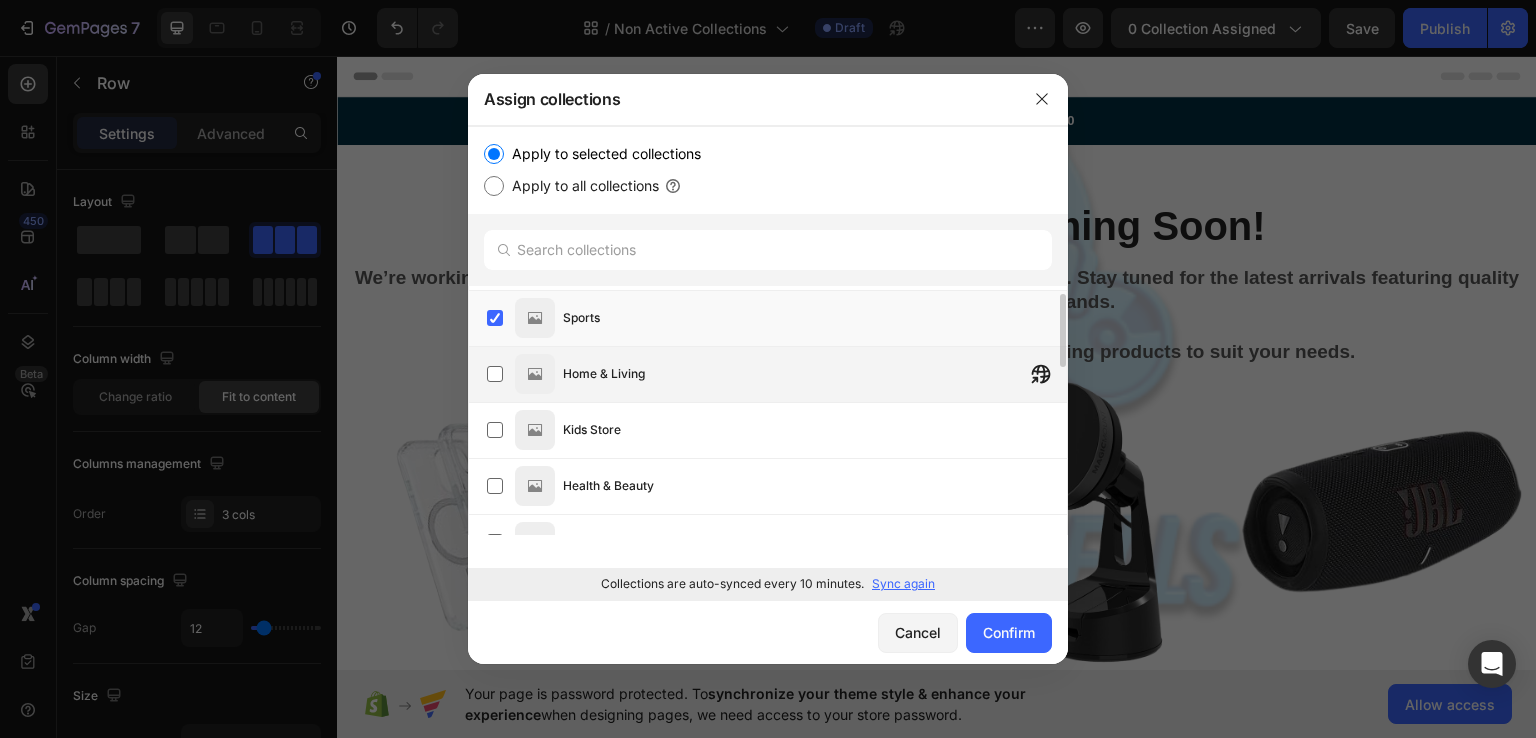scroll, scrollTop: 52, scrollLeft: 0, axis: vertical 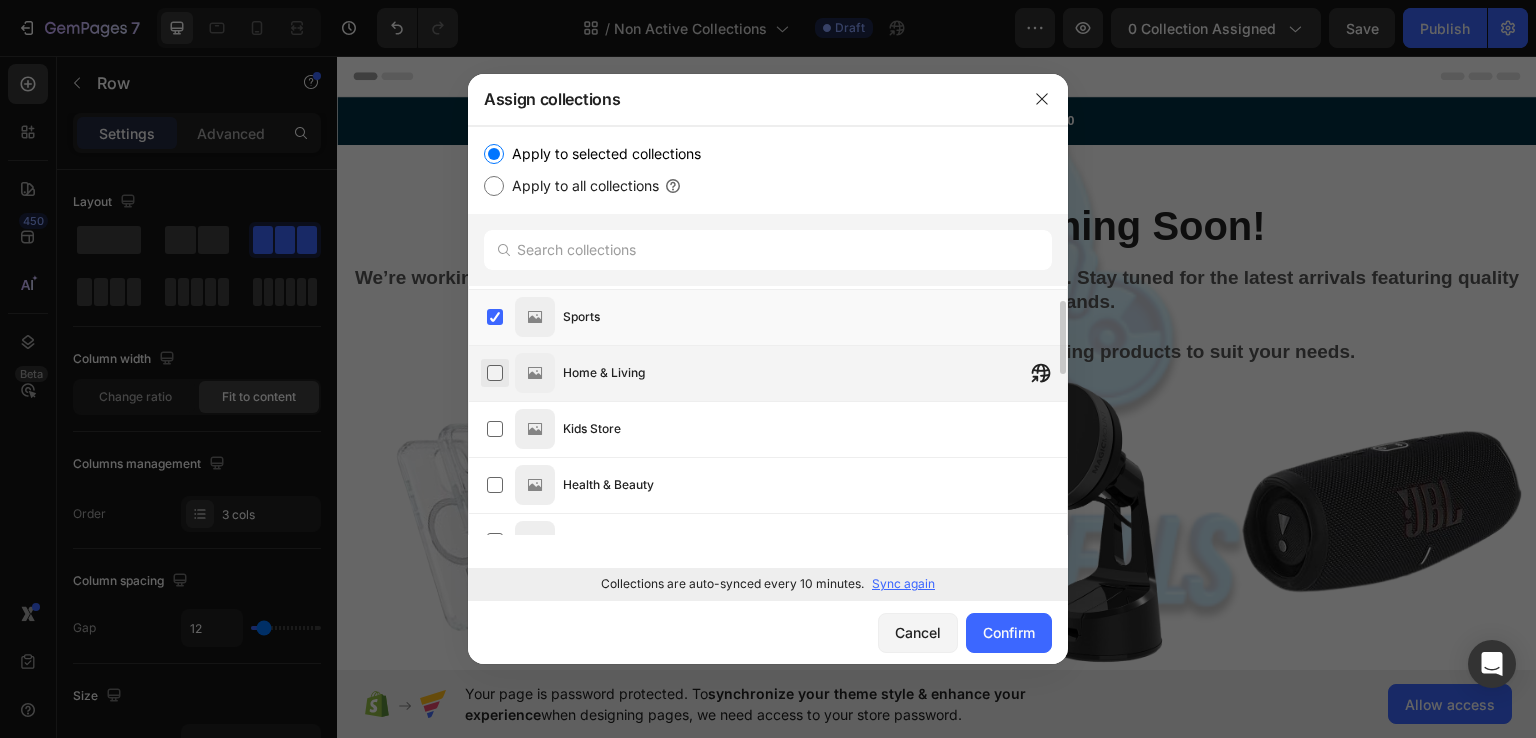 click at bounding box center [495, 373] 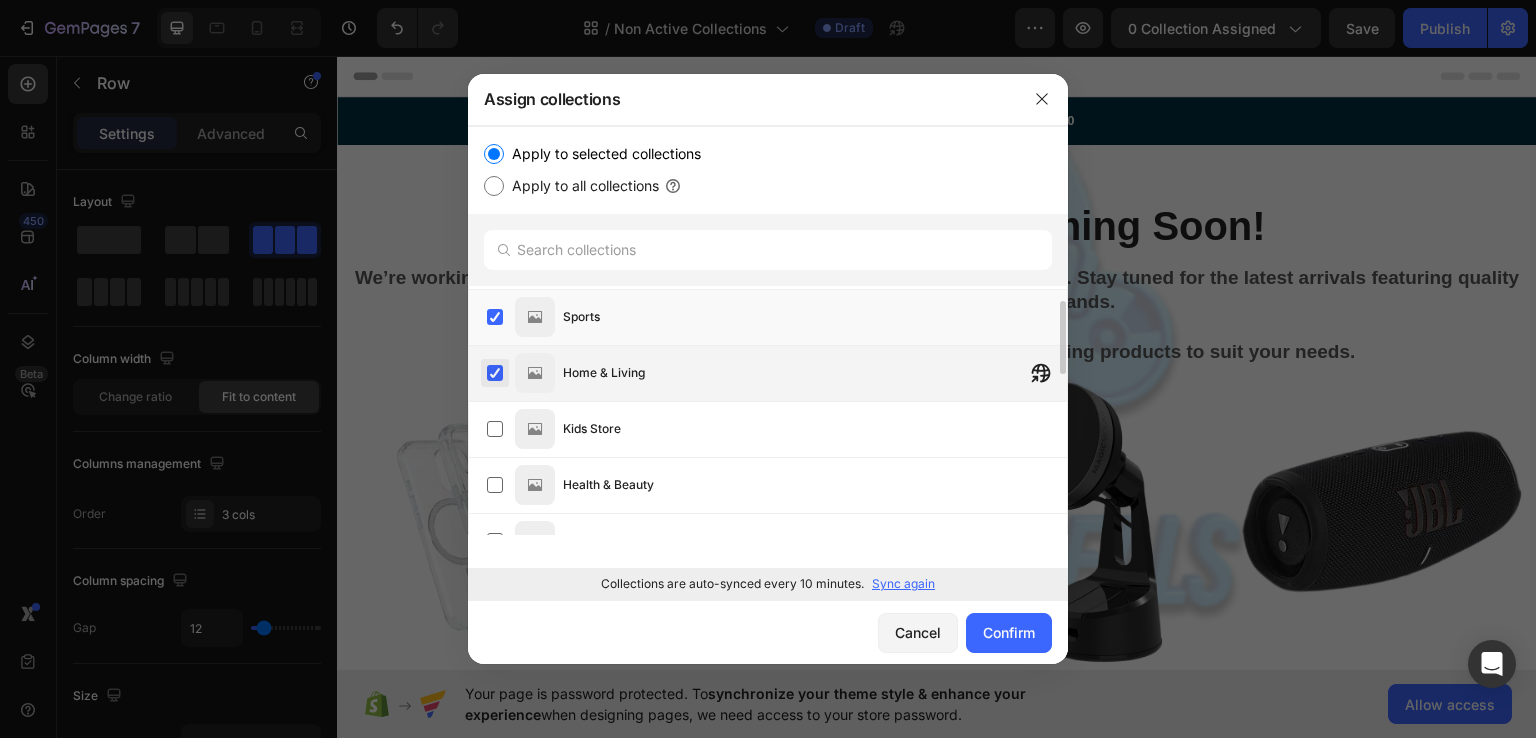 click at bounding box center (495, 373) 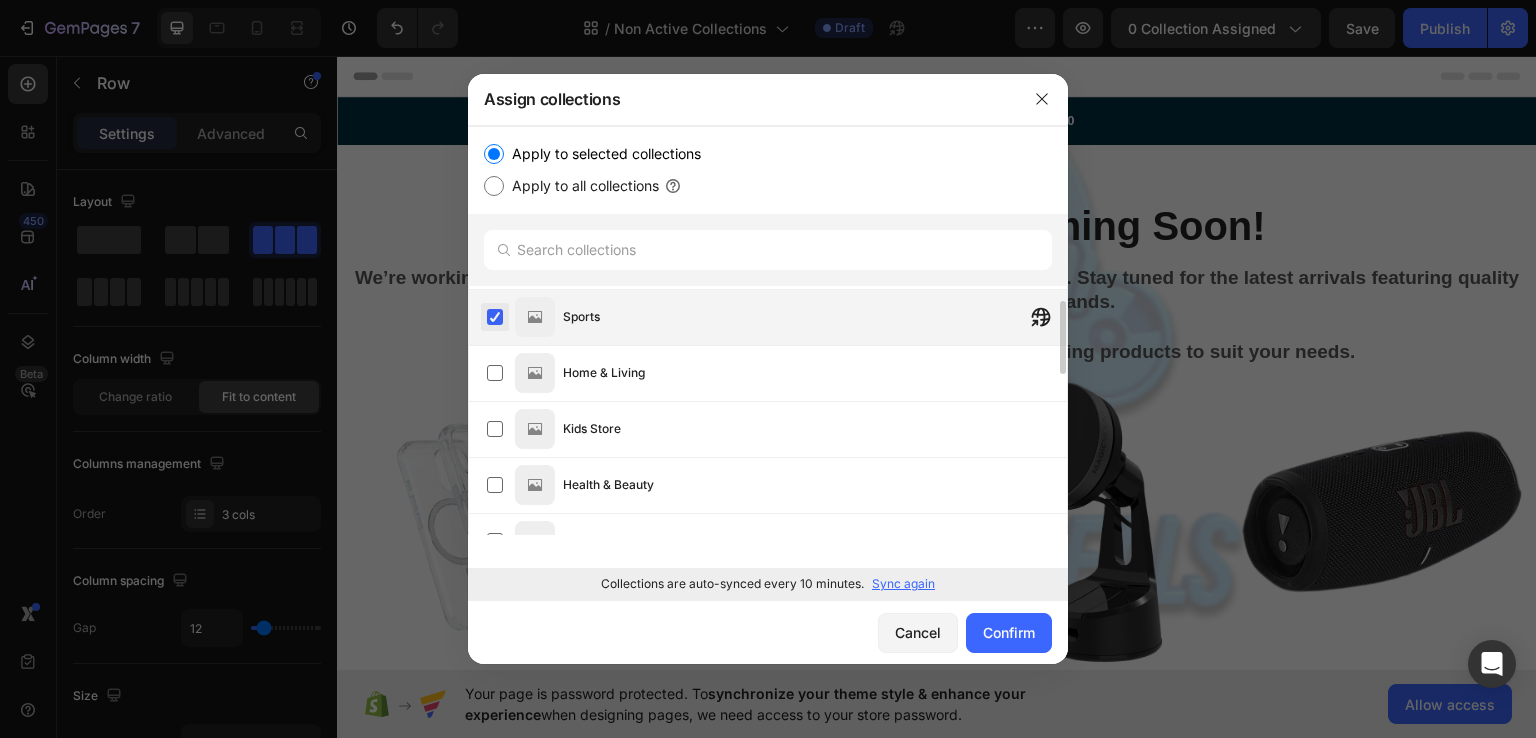 click at bounding box center [495, 317] 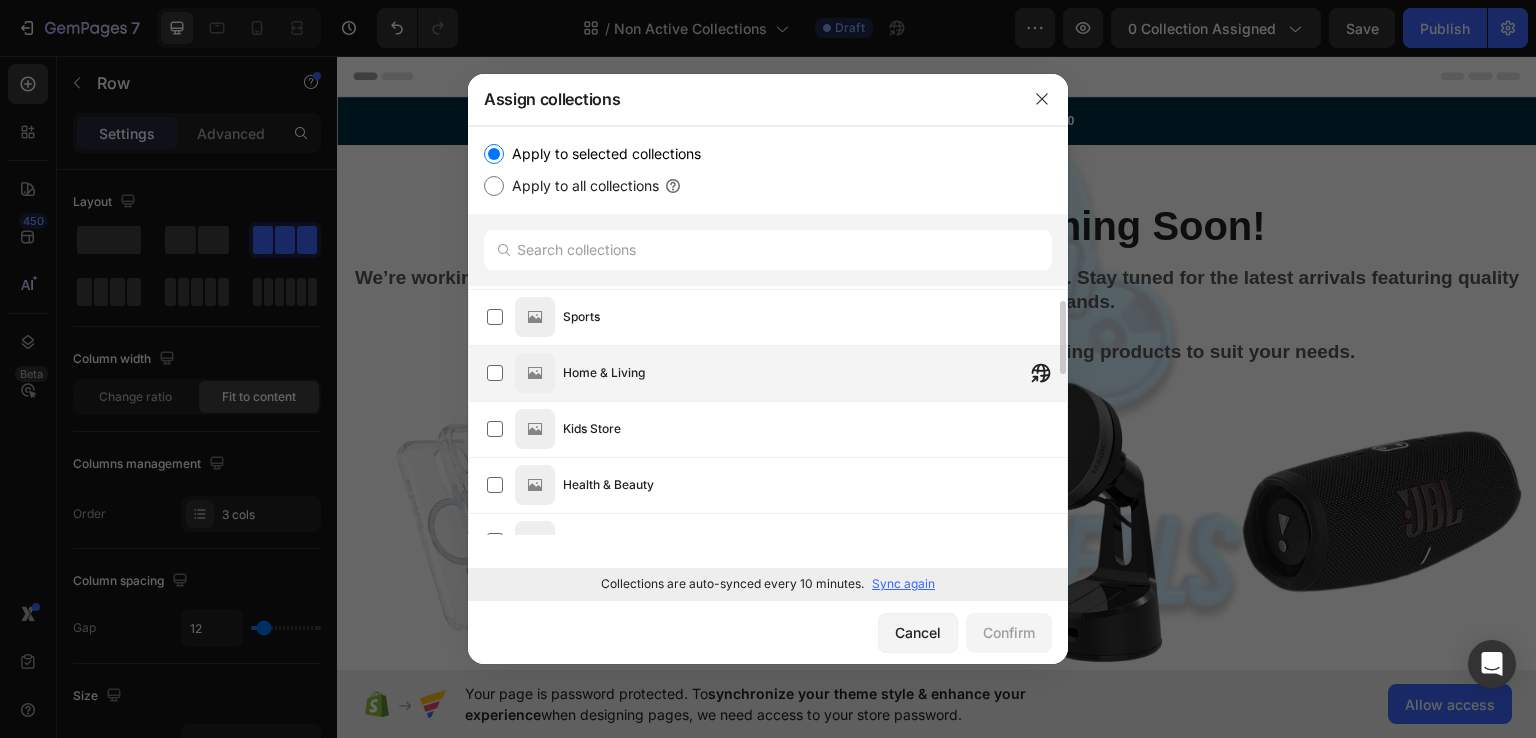 scroll, scrollTop: 0, scrollLeft: 0, axis: both 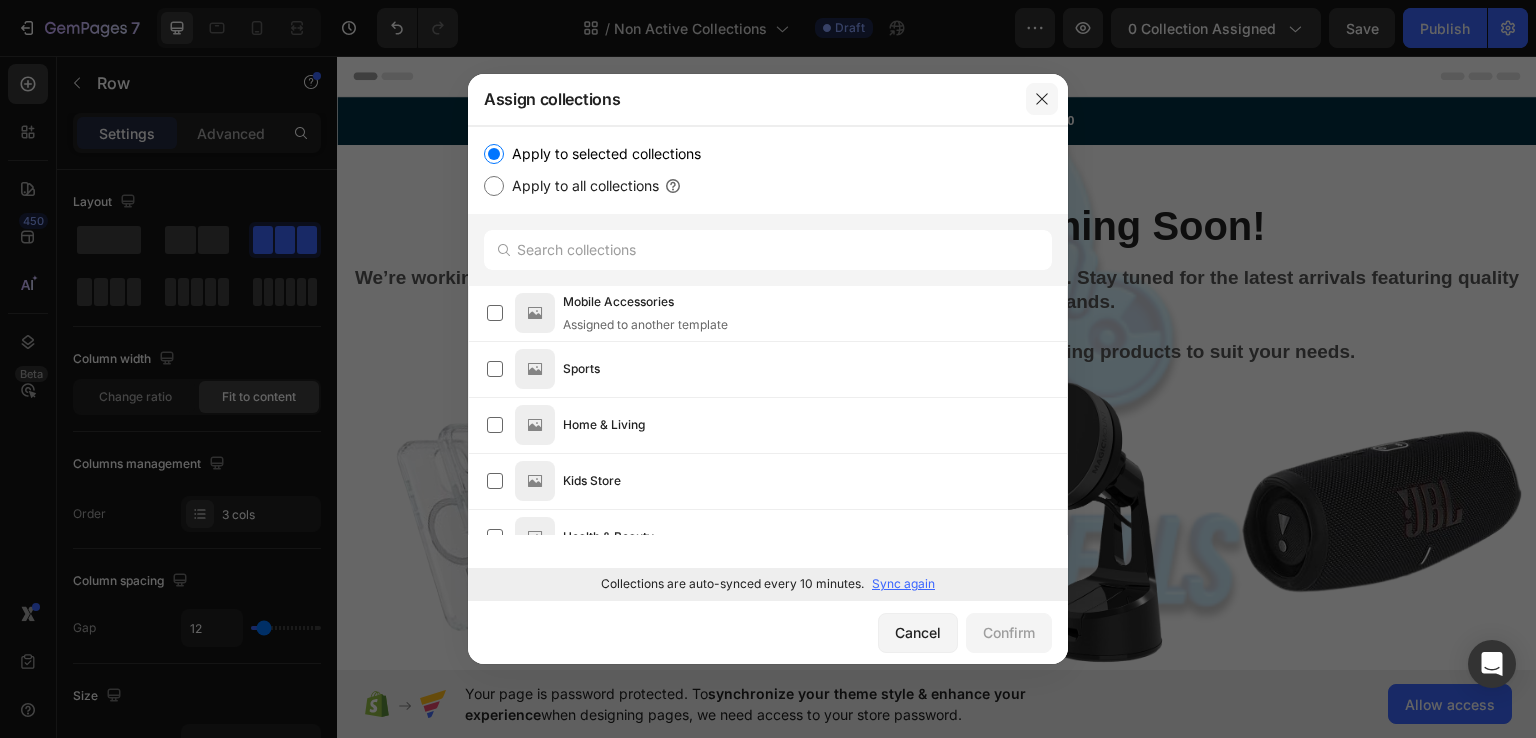 click 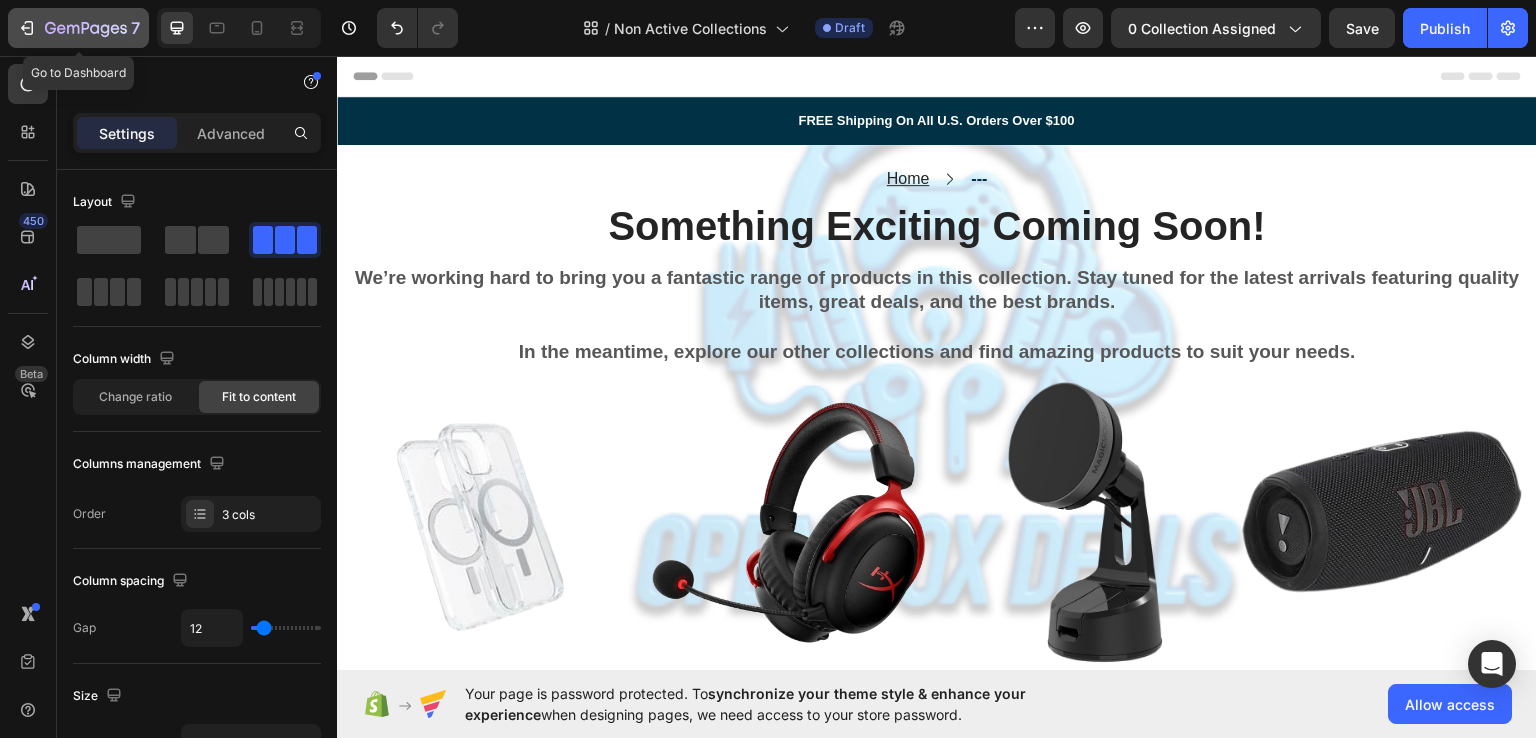 click on "7" at bounding box center (78, 28) 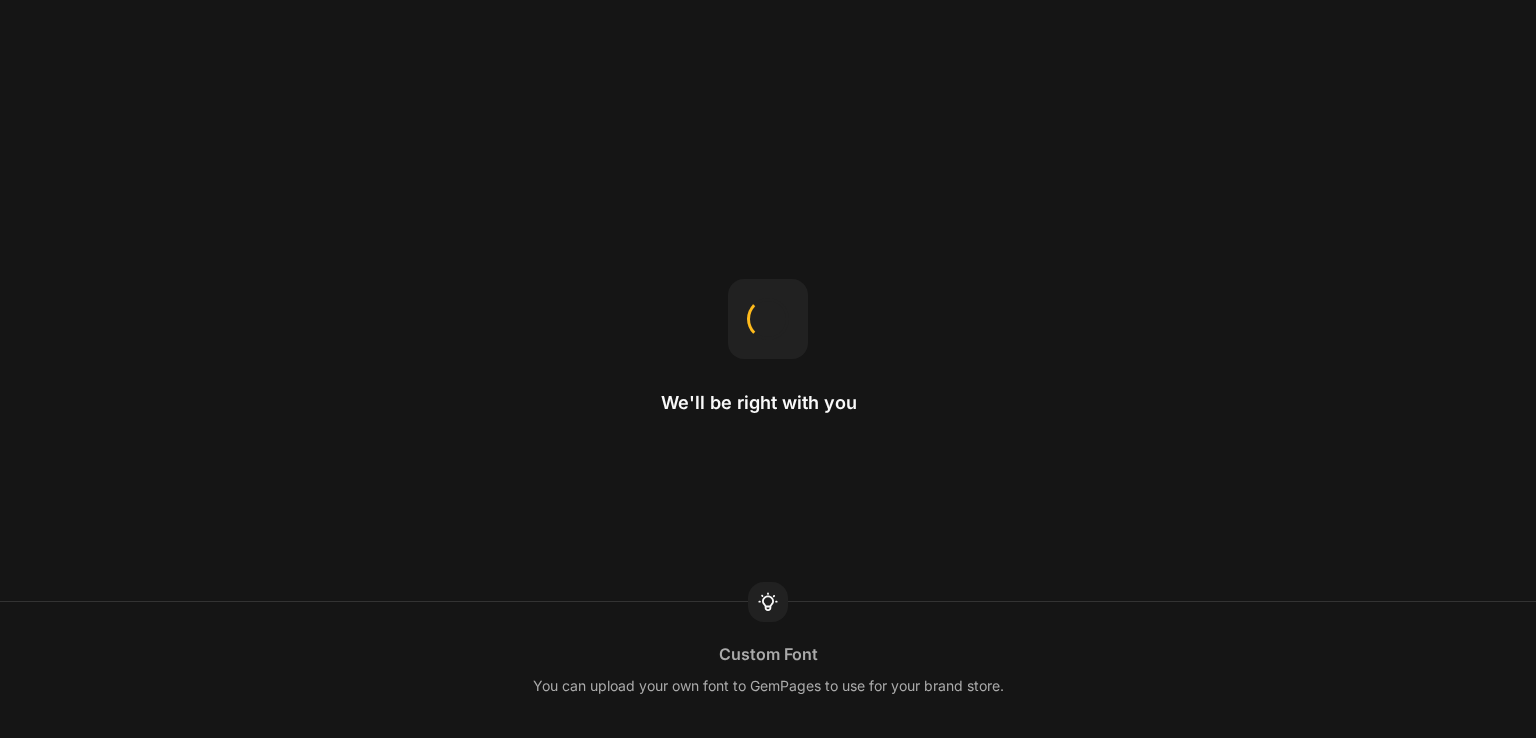 scroll, scrollTop: 0, scrollLeft: 0, axis: both 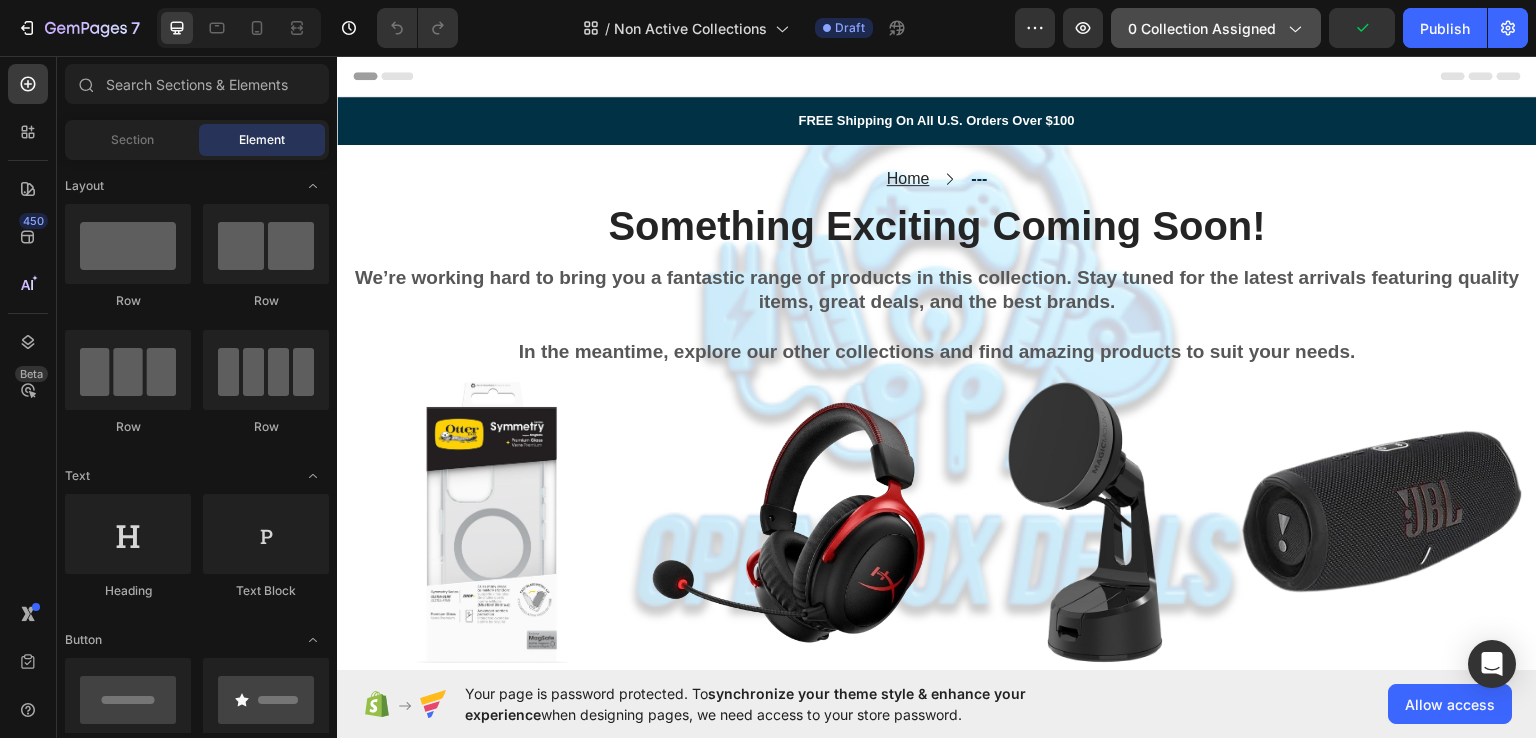 click on "0 collection assigned" at bounding box center [1216, 28] 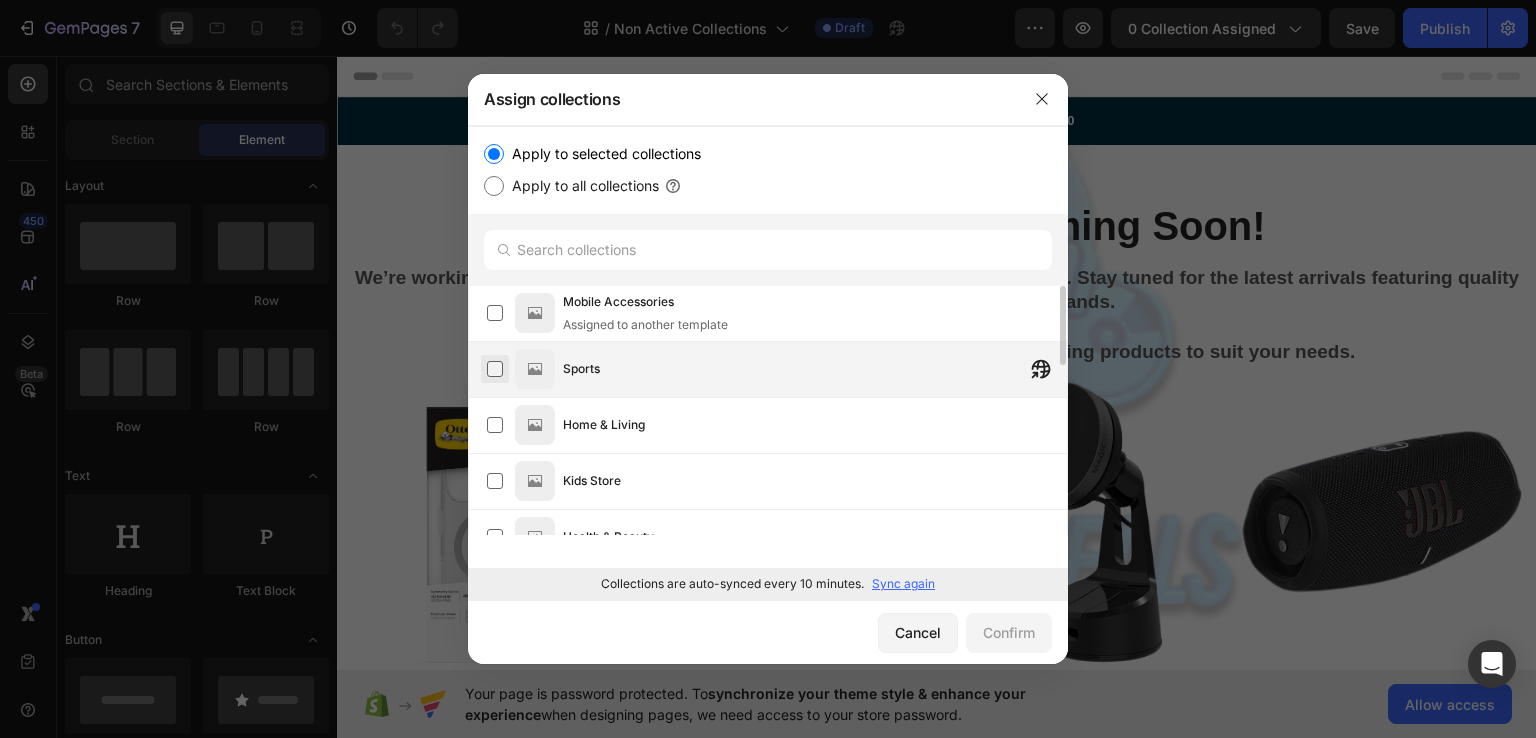 click at bounding box center [495, 369] 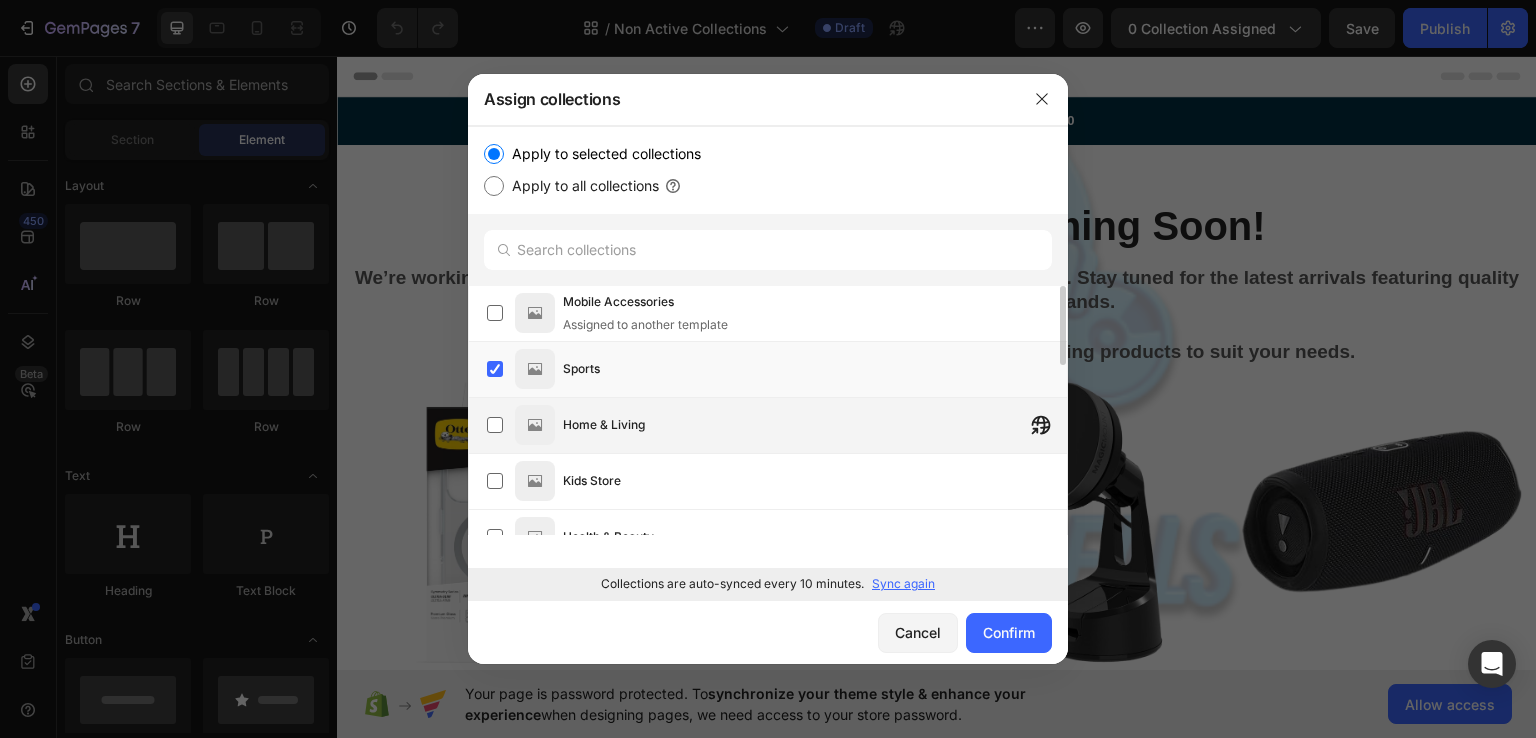click at bounding box center [535, 425] 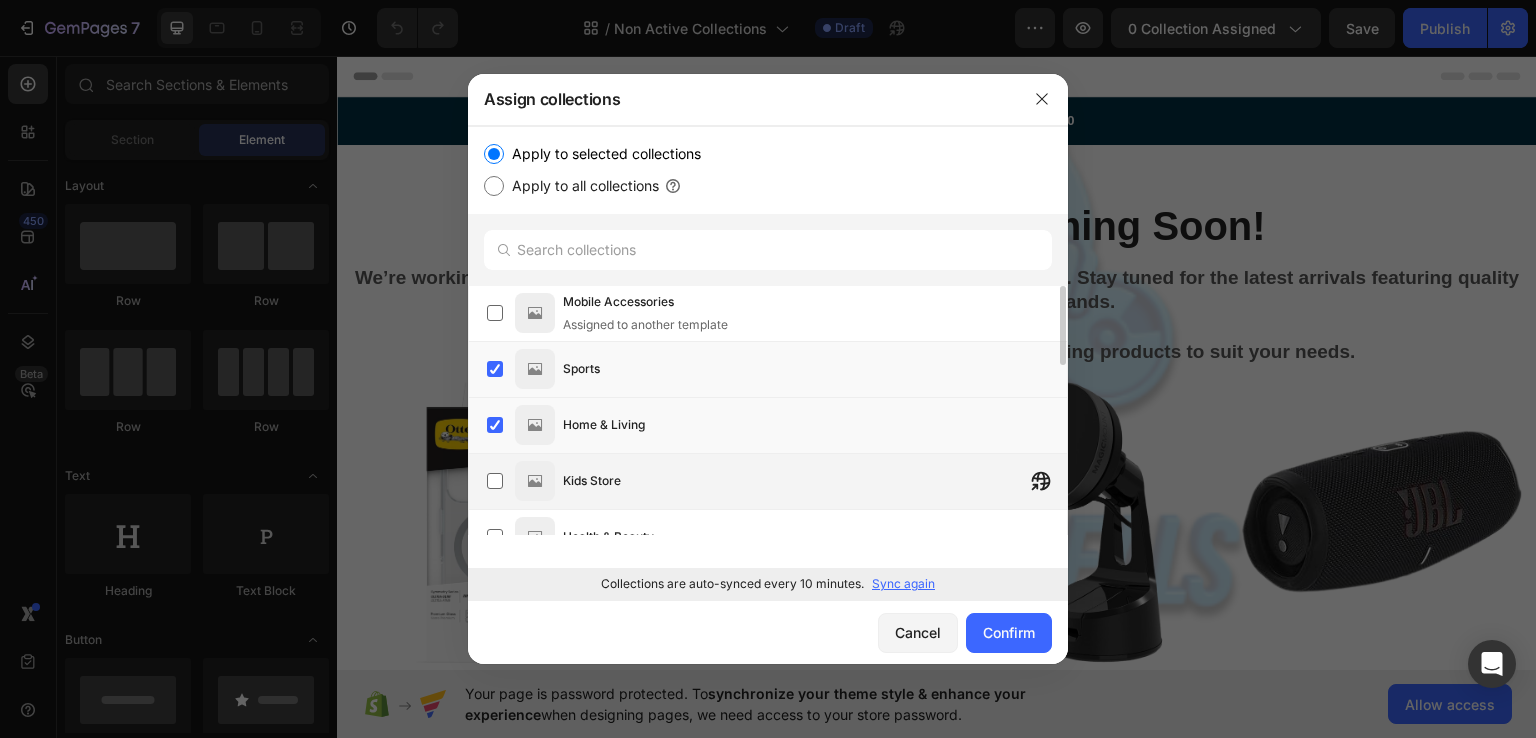 click on "Kids Store" at bounding box center (777, 481) 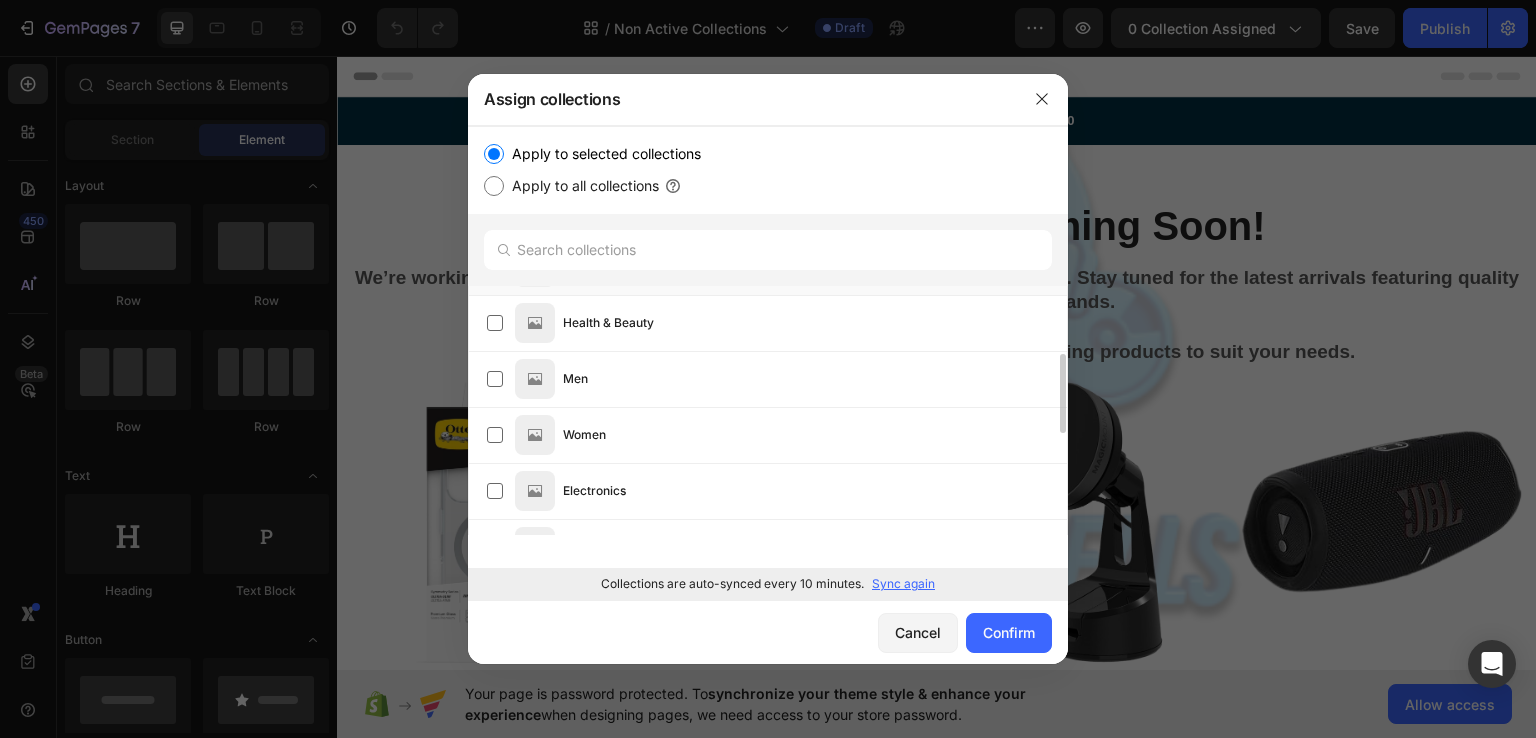 scroll, scrollTop: 218, scrollLeft: 0, axis: vertical 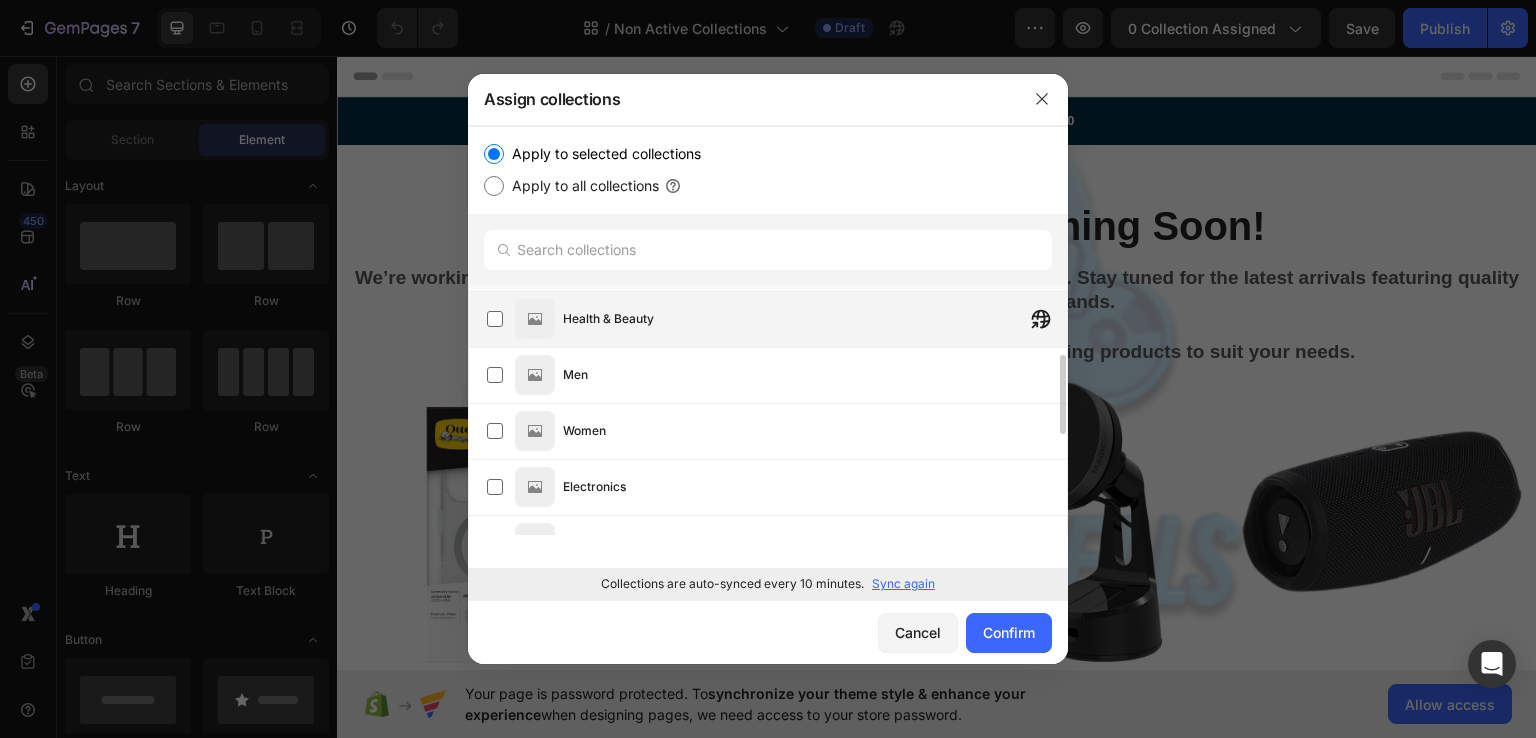 click on "Health & Beauty" at bounding box center [608, 319] 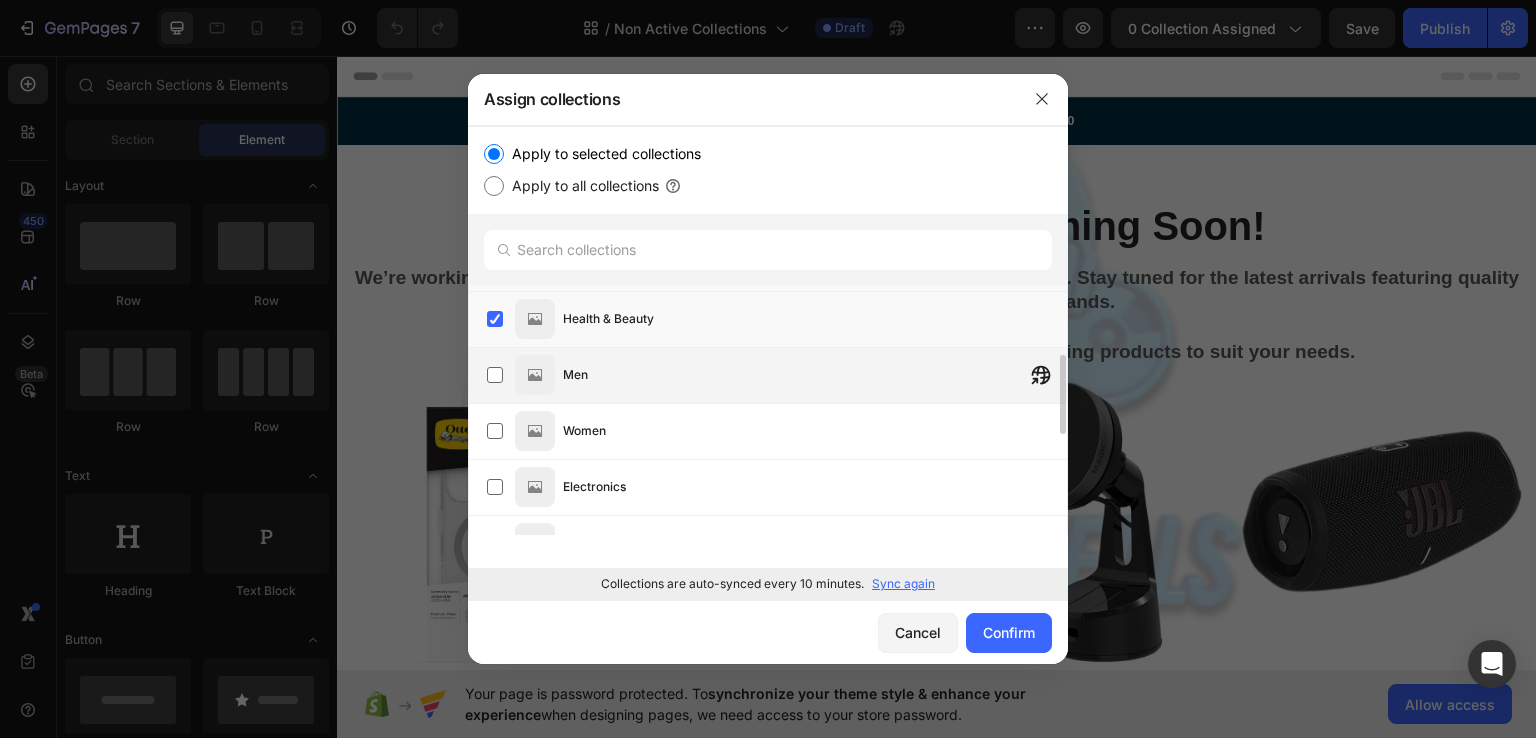 click at bounding box center [535, 375] 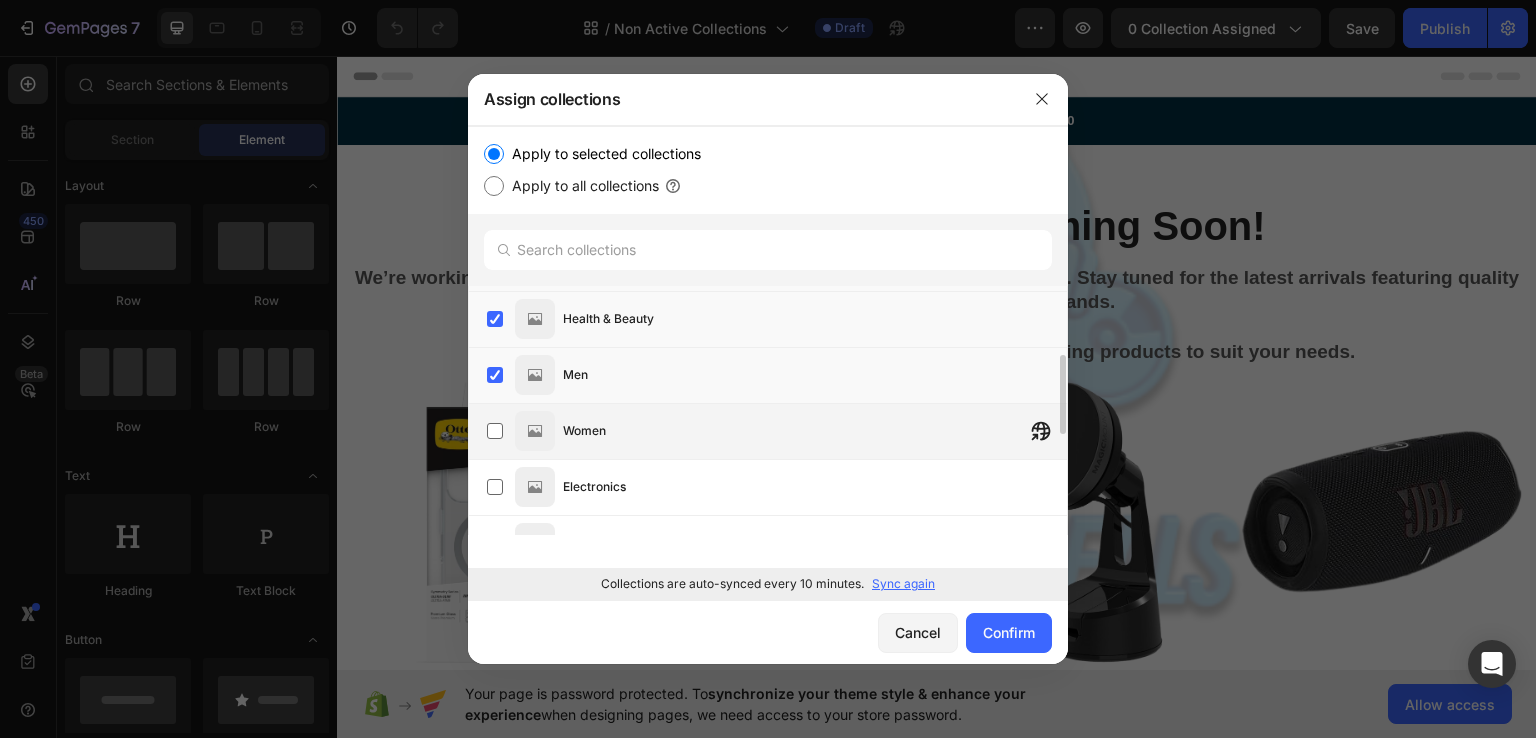 click at bounding box center (535, 431) 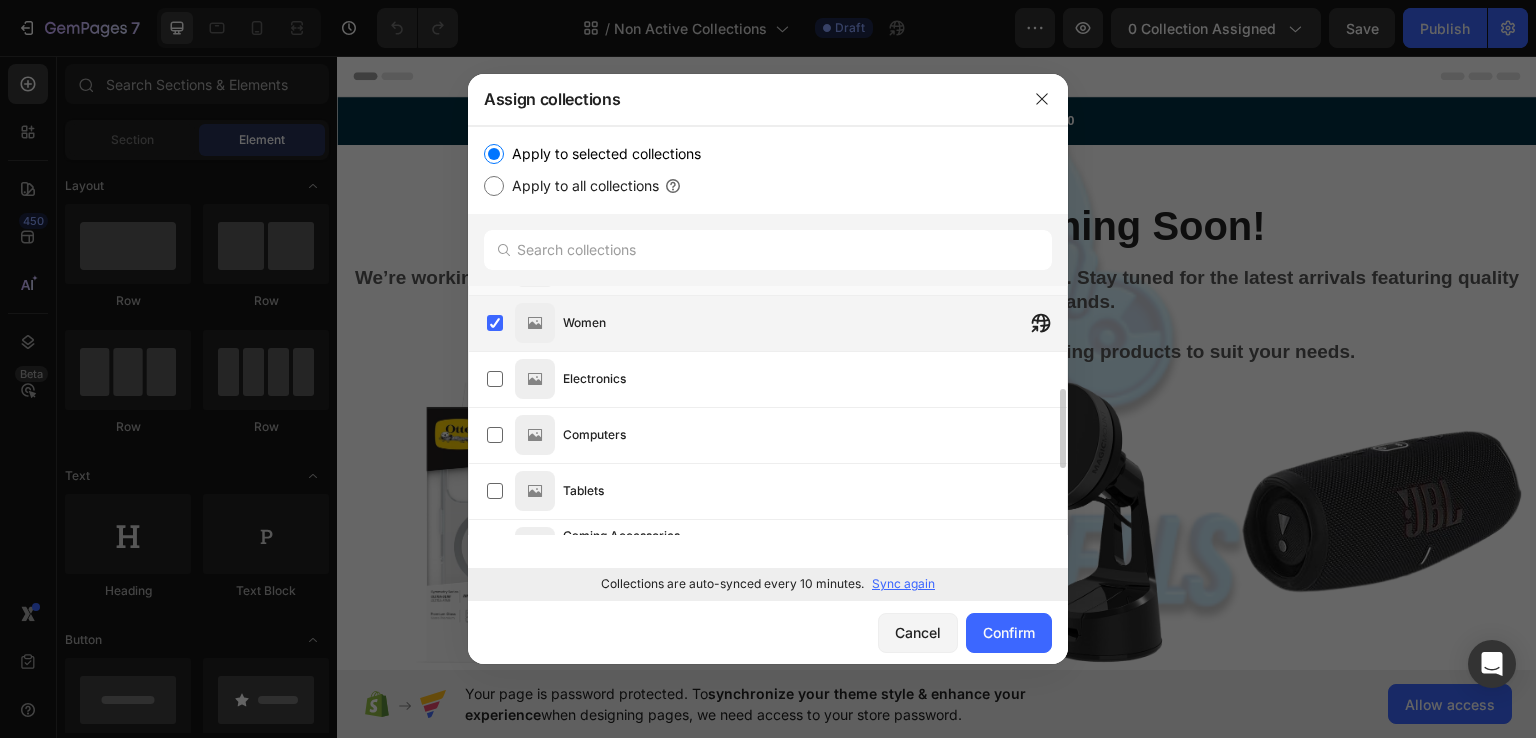scroll, scrollTop: 334, scrollLeft: 0, axis: vertical 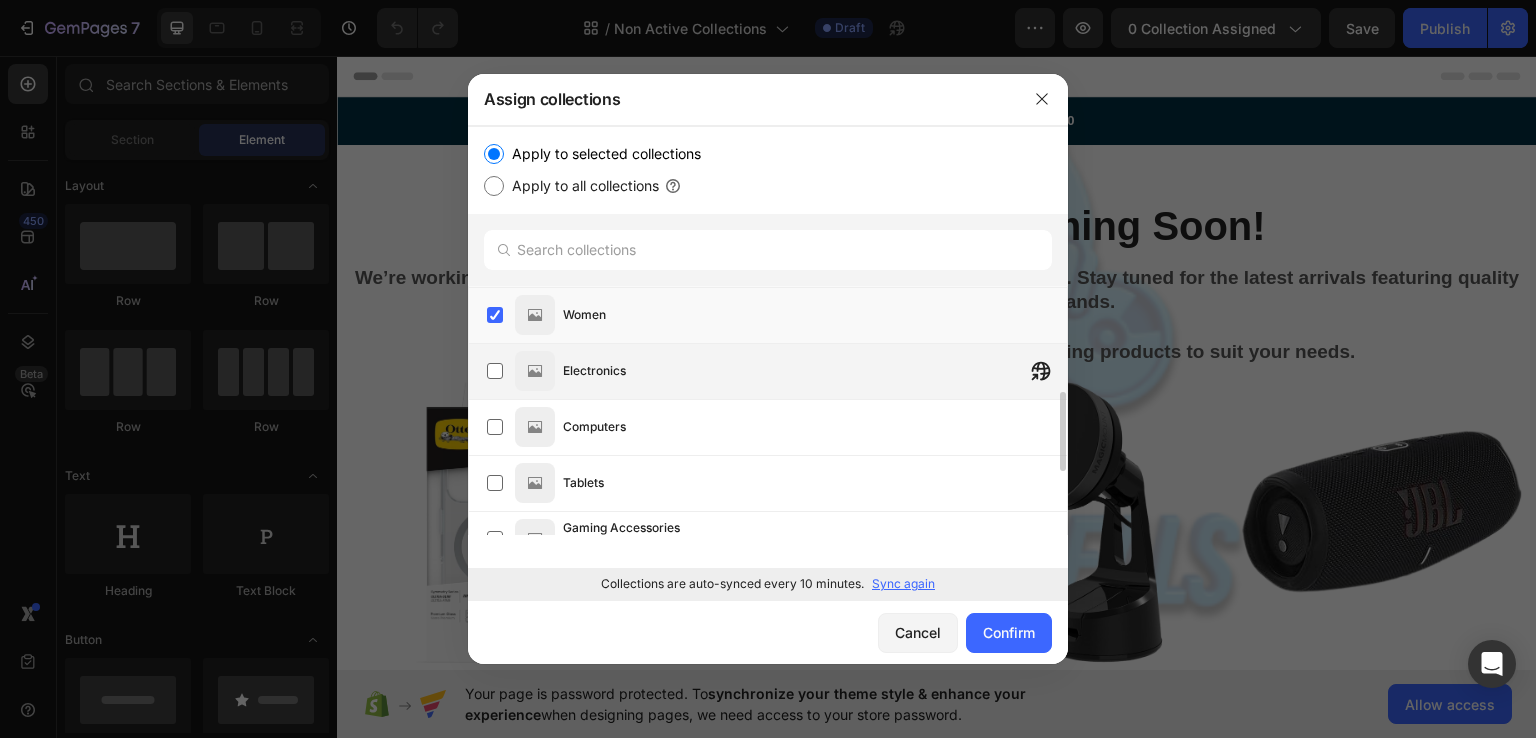 click on "Electronics" at bounding box center (815, 371) 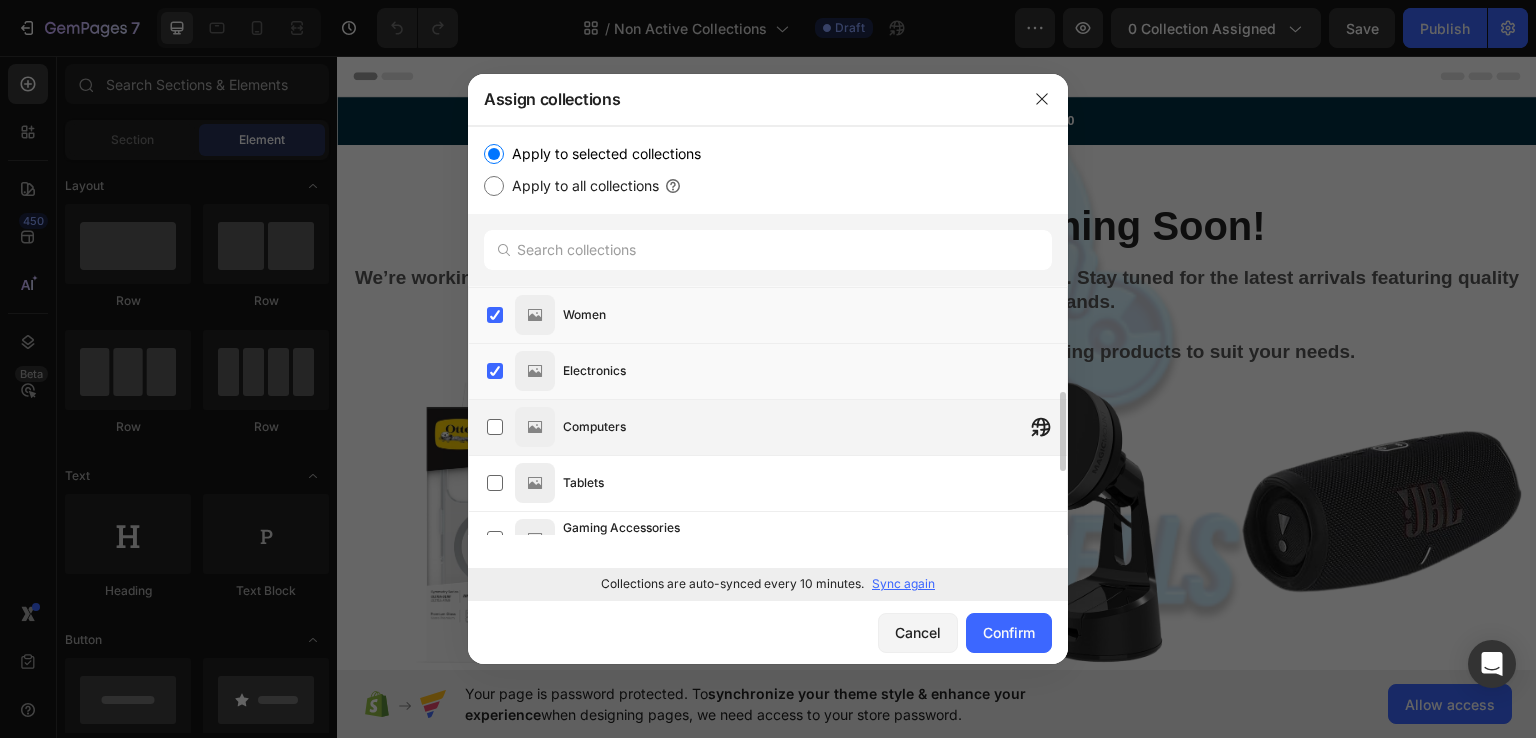 click on "Computers" at bounding box center [815, 427] 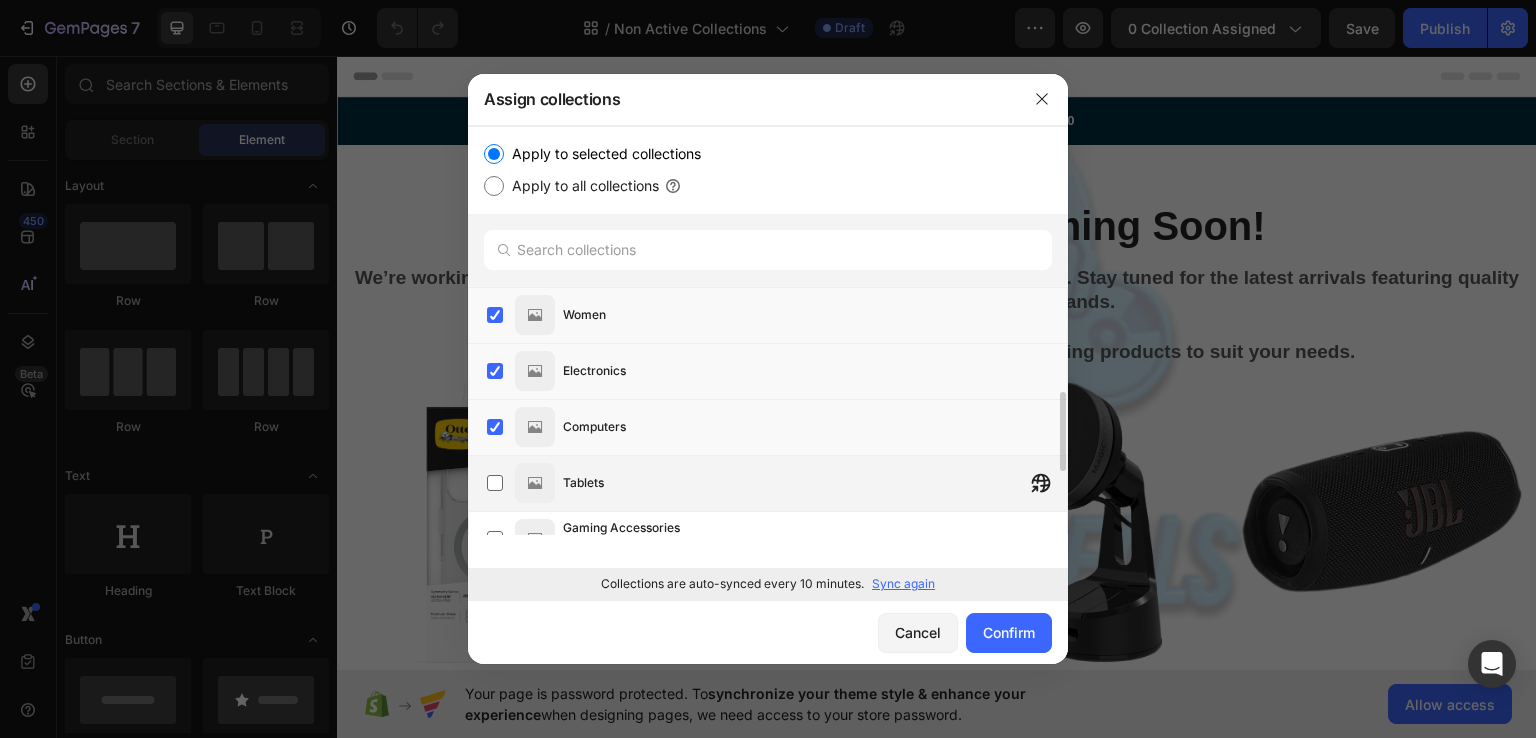 click on "Tablets" at bounding box center [815, 483] 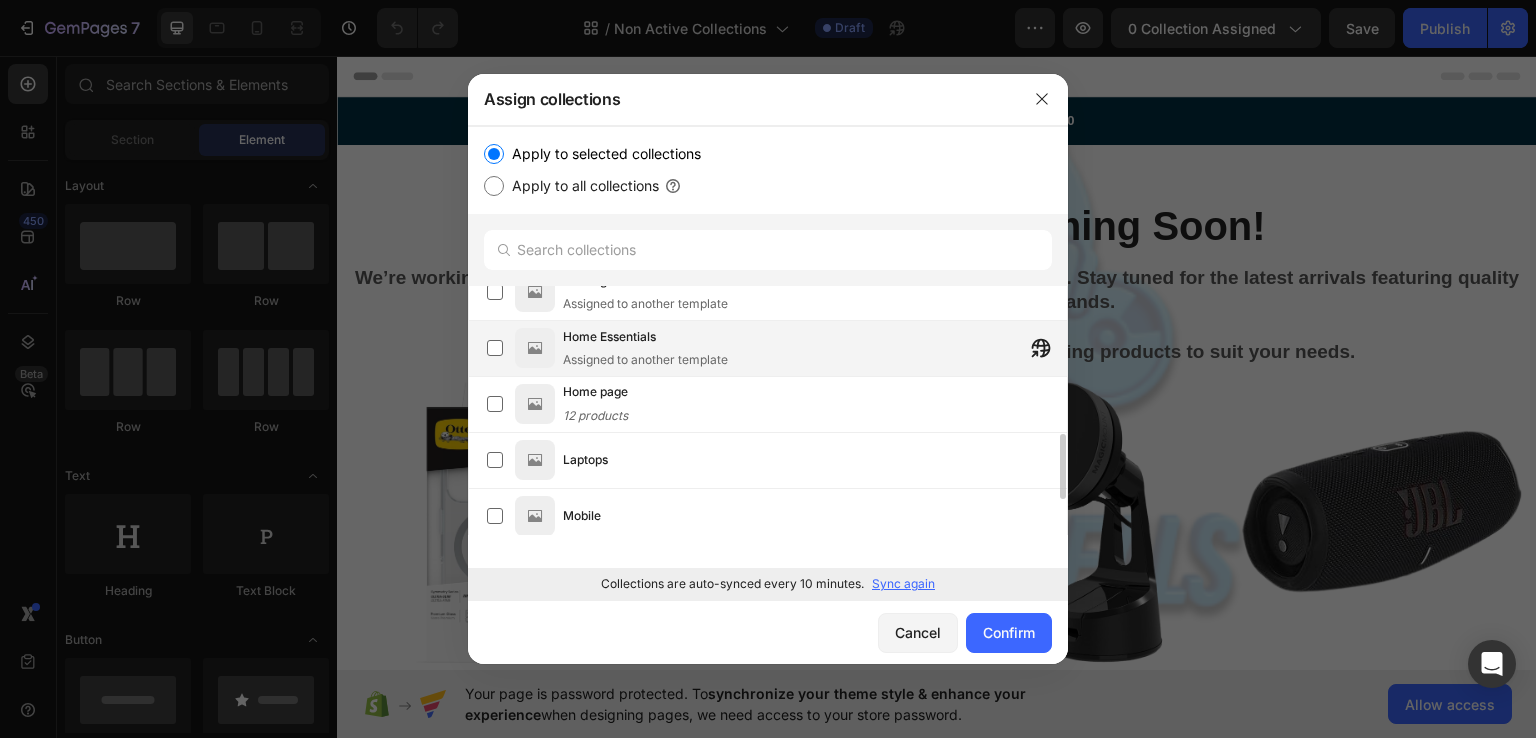scroll, scrollTop: 578, scrollLeft: 0, axis: vertical 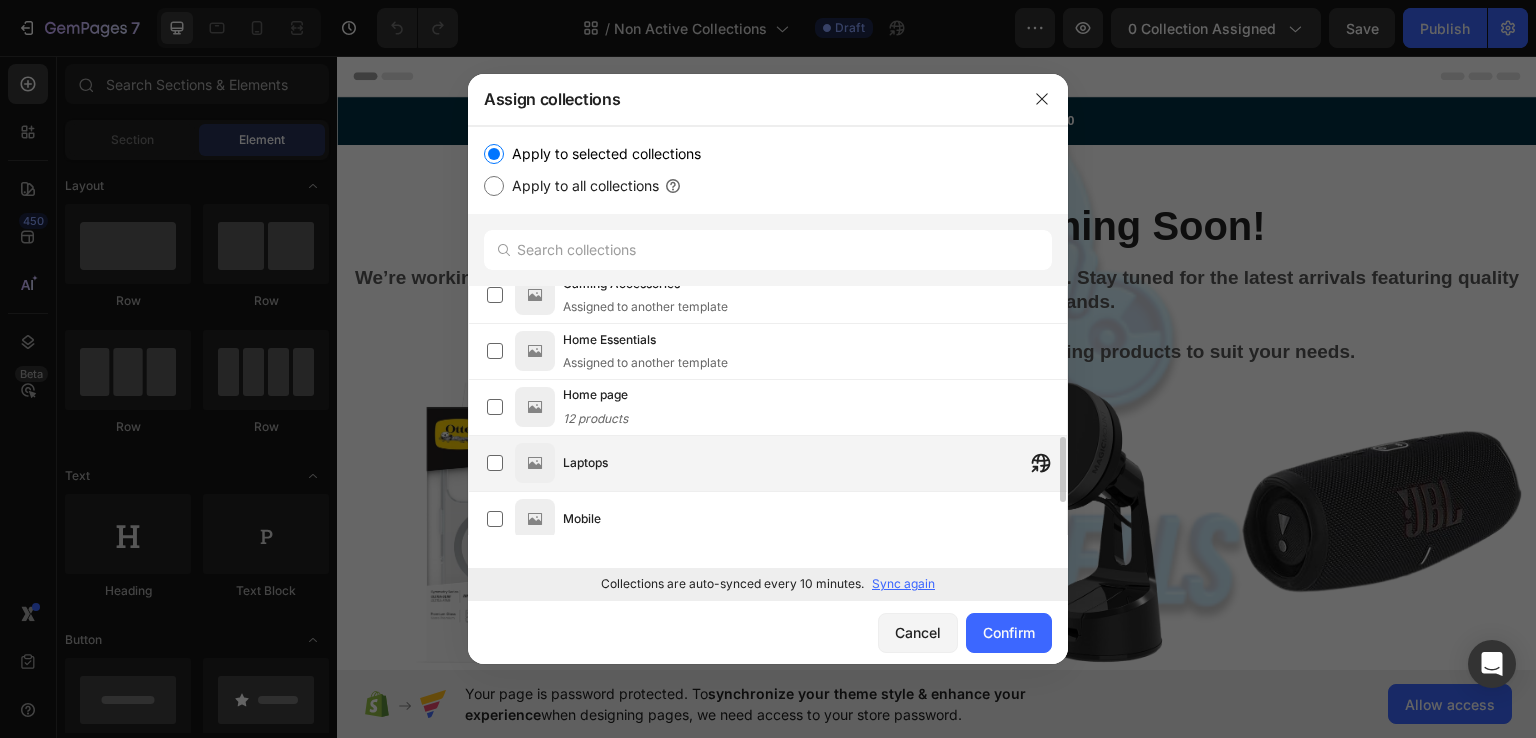 click on "Laptops" at bounding box center [815, 463] 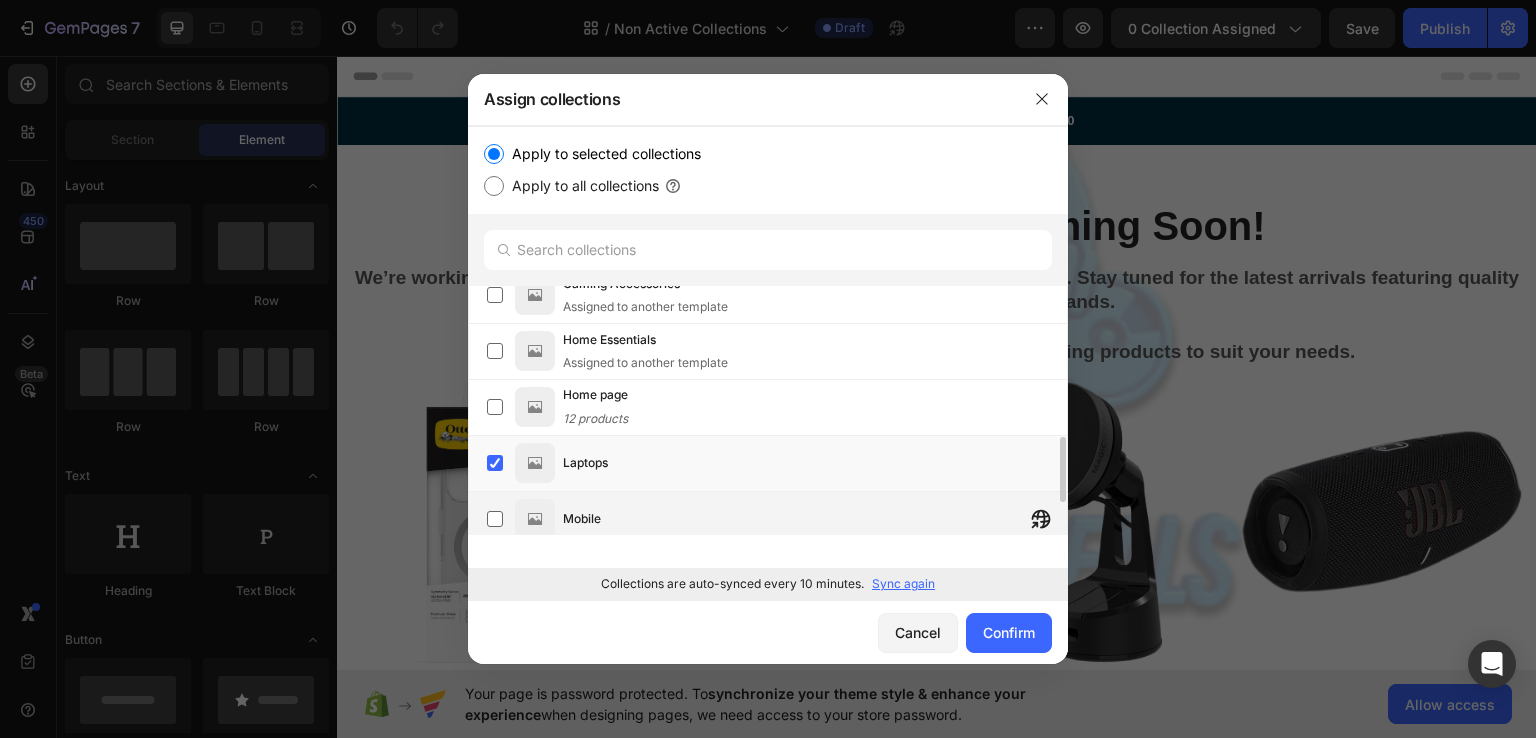 click on "Mobile" 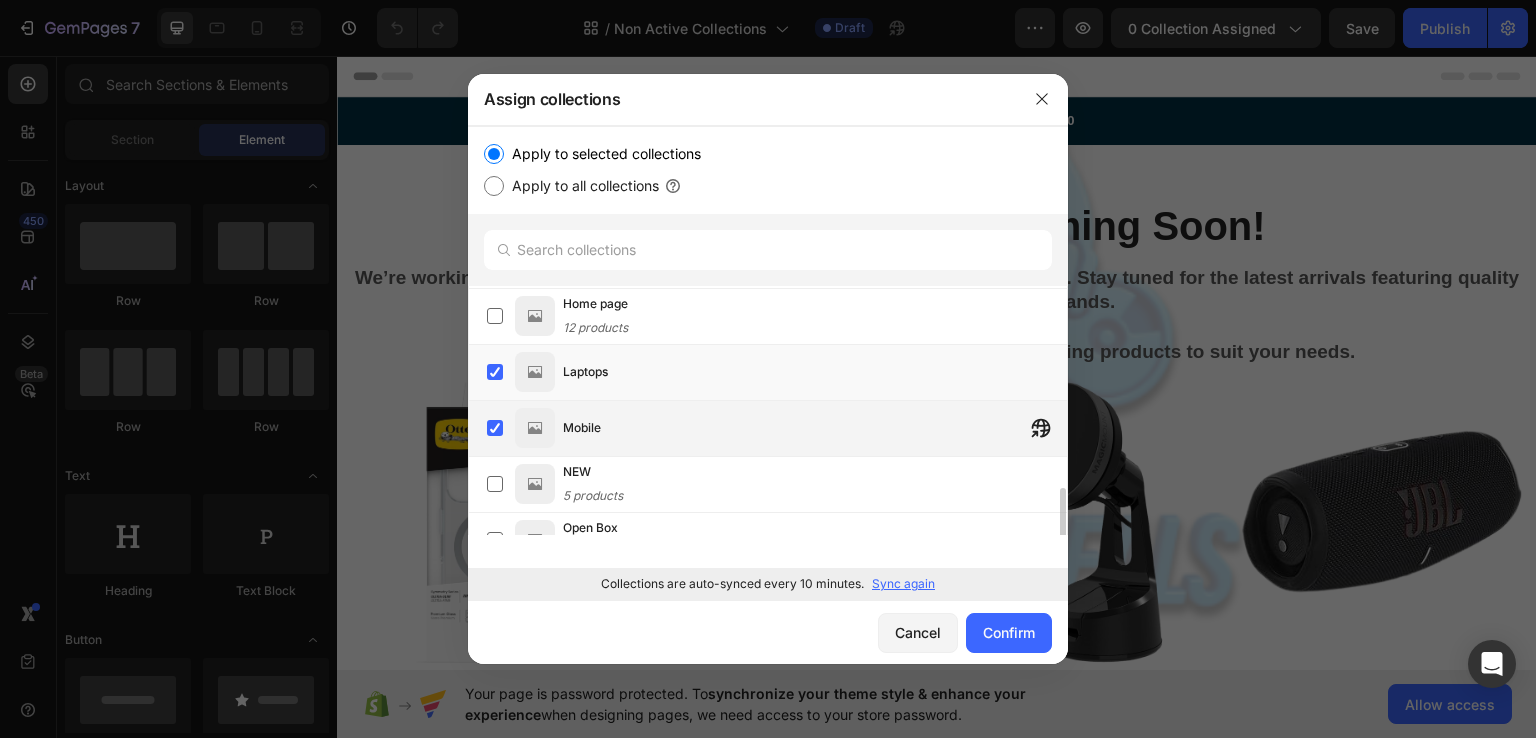 scroll, scrollTop: 703, scrollLeft: 0, axis: vertical 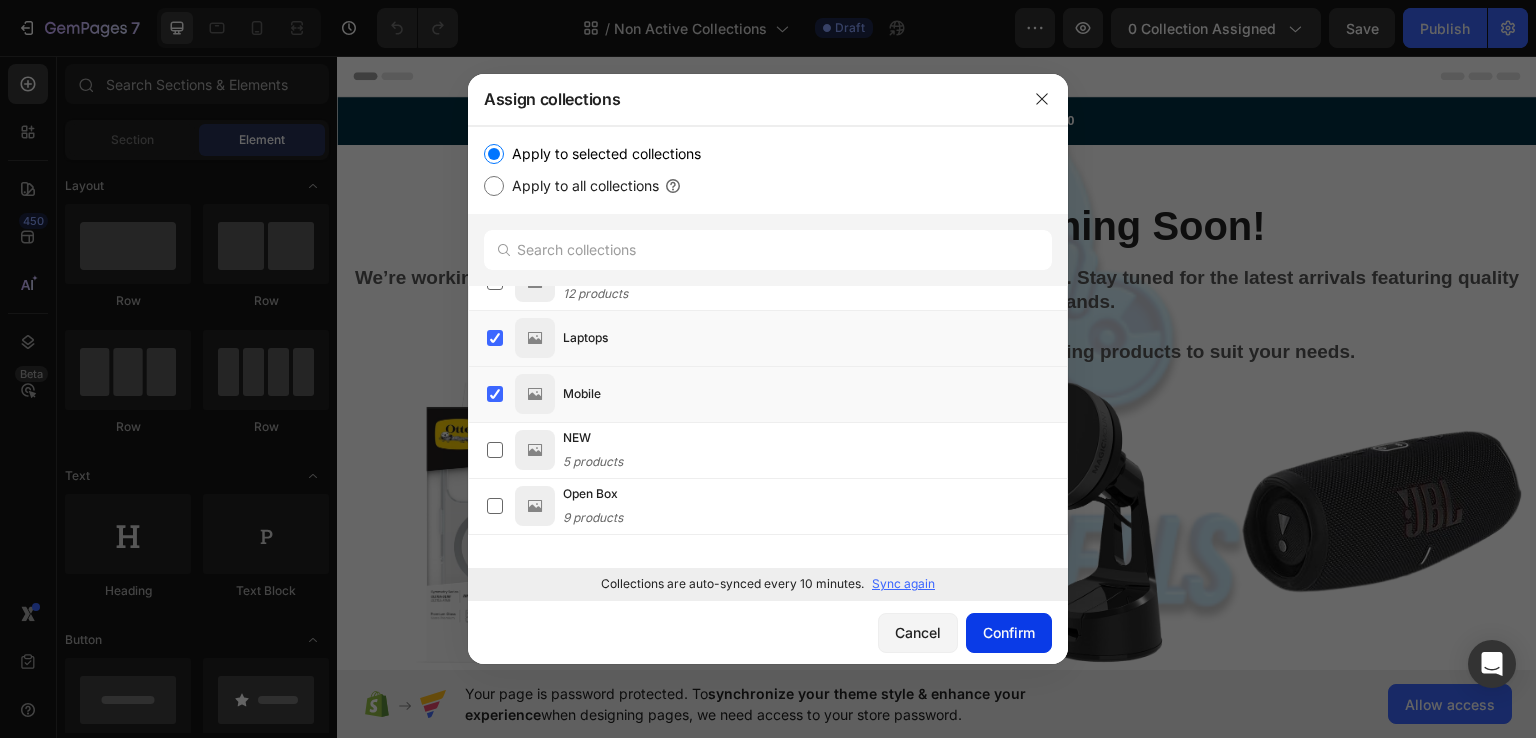 click on "Confirm" at bounding box center [1009, 632] 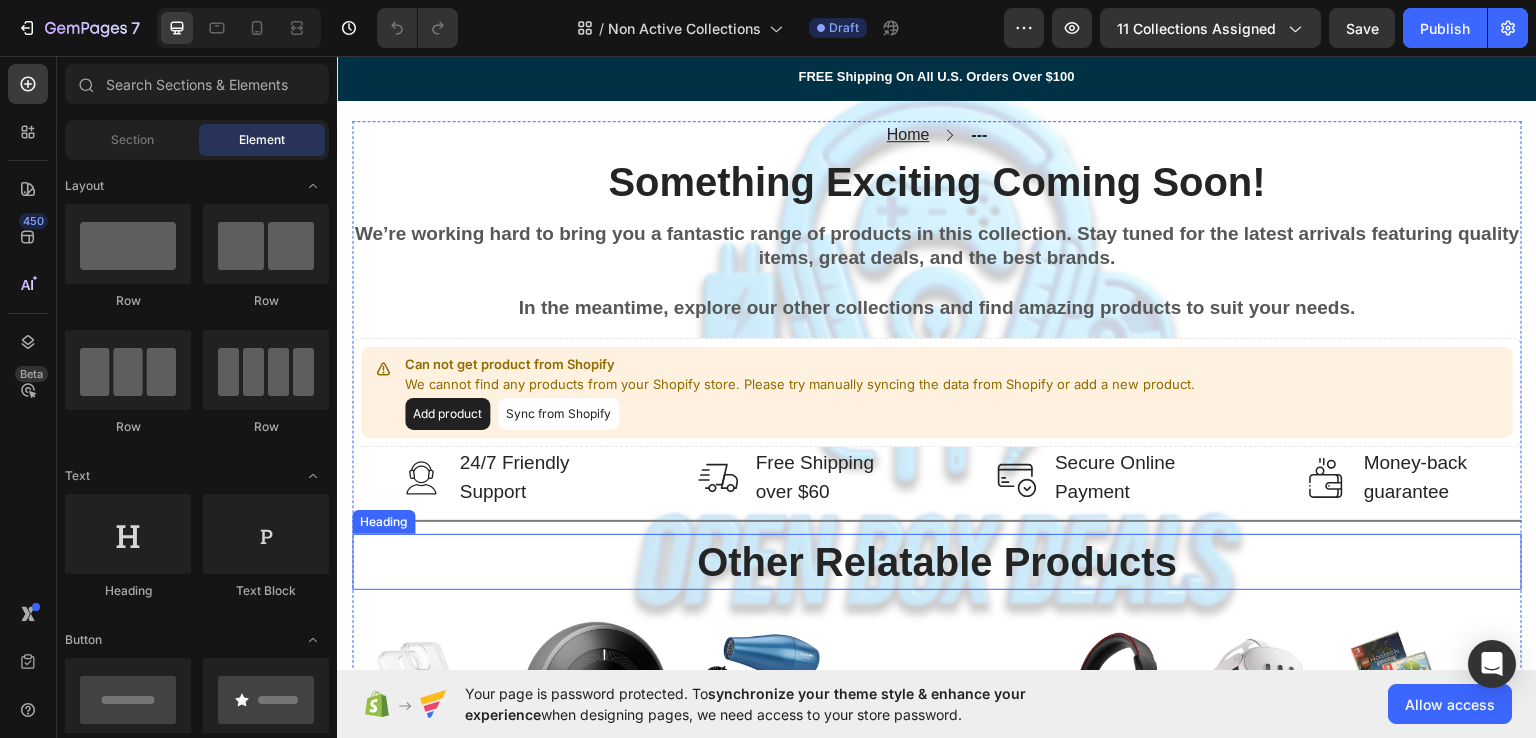 scroll, scrollTop: 44, scrollLeft: 0, axis: vertical 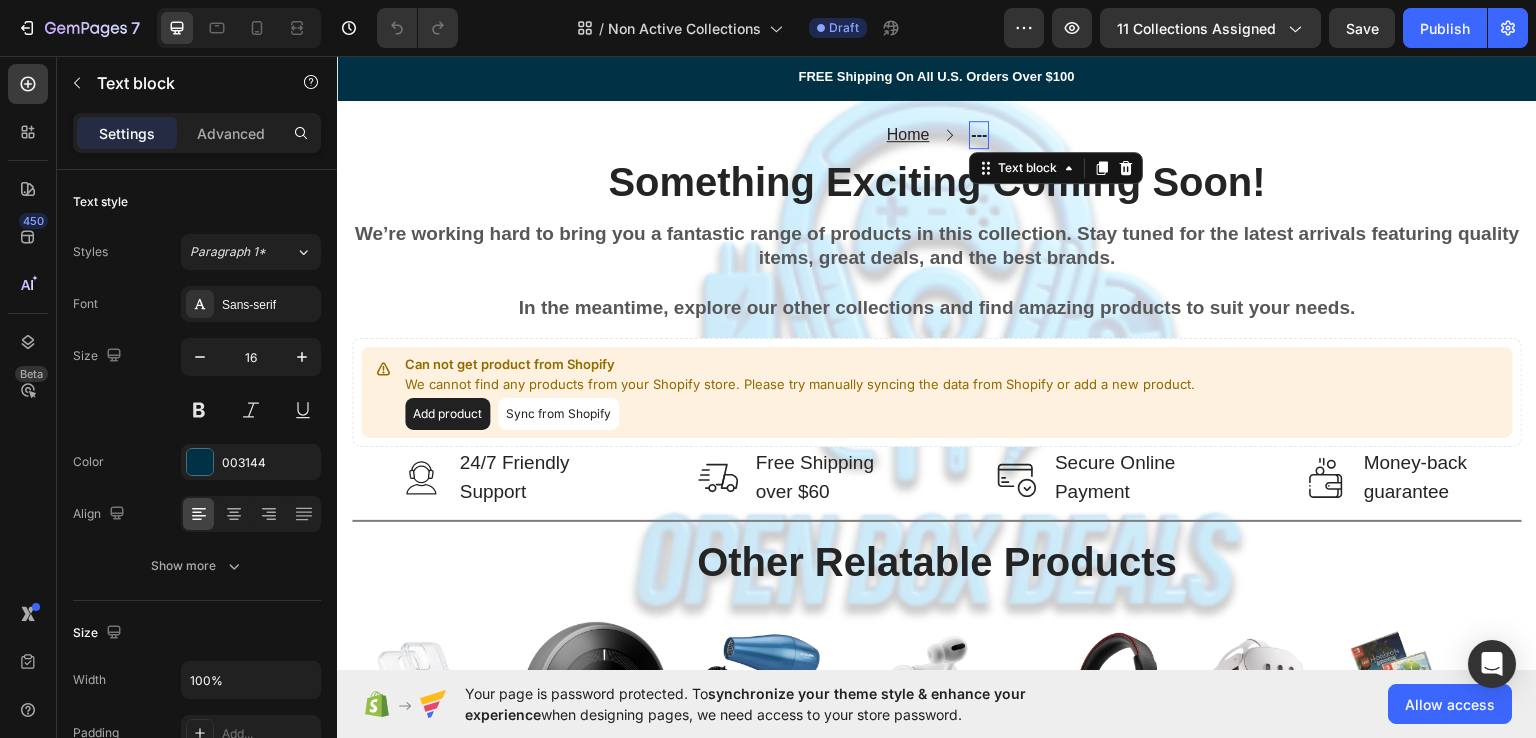 click on "---" at bounding box center (979, 133) 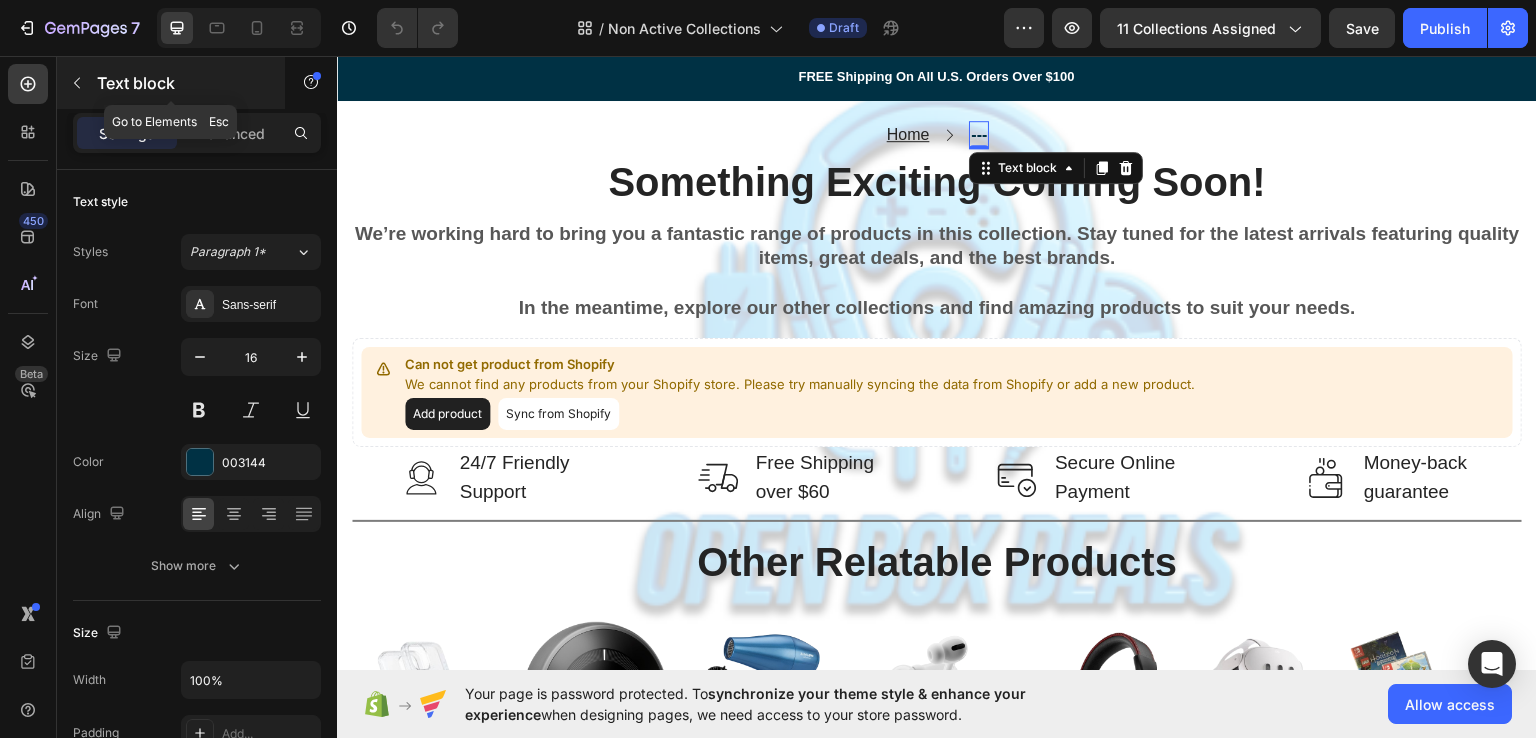 click 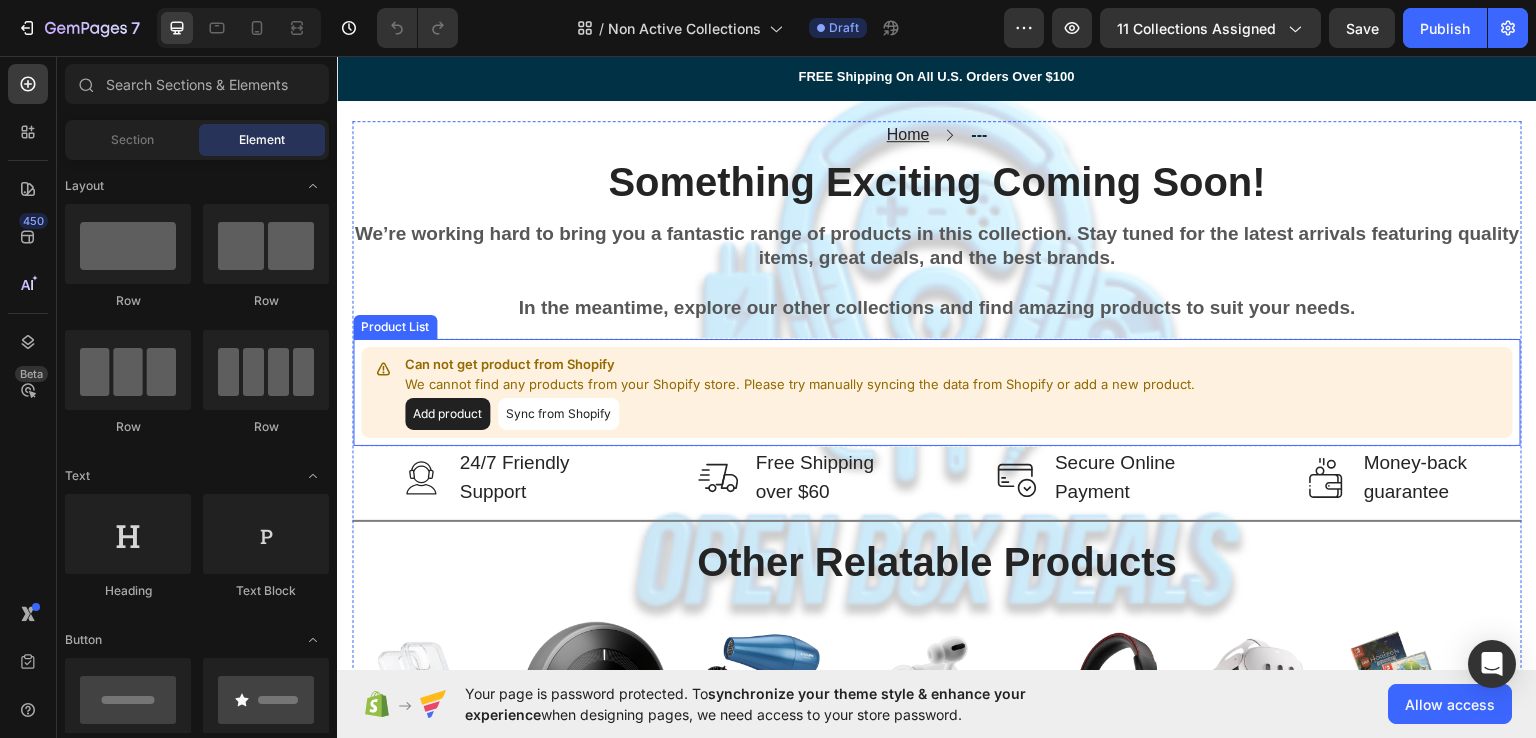 click on "We cannot find any products from your Shopify store. Please try manually syncing the data from Shopify or add a new product." at bounding box center [800, 384] 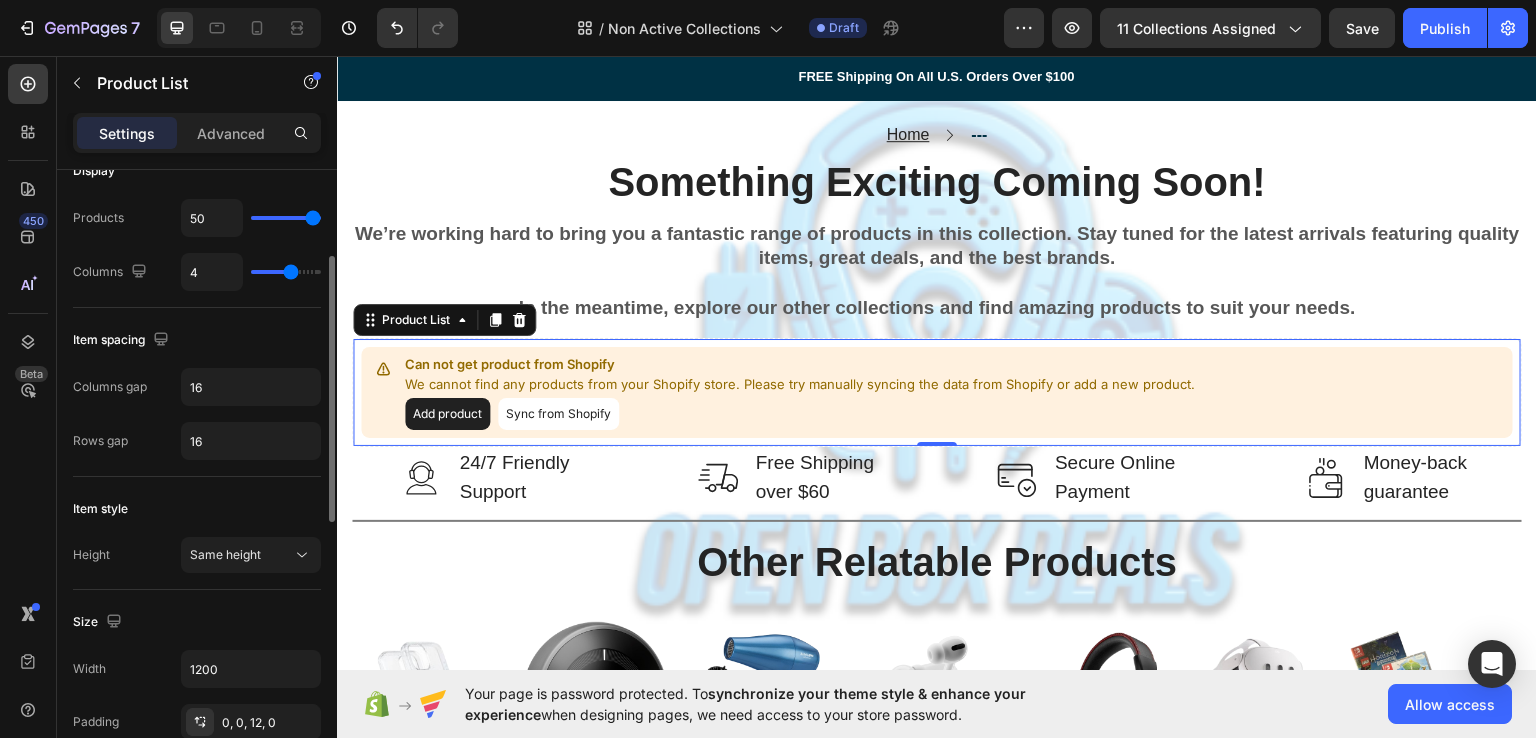 scroll, scrollTop: 260, scrollLeft: 0, axis: vertical 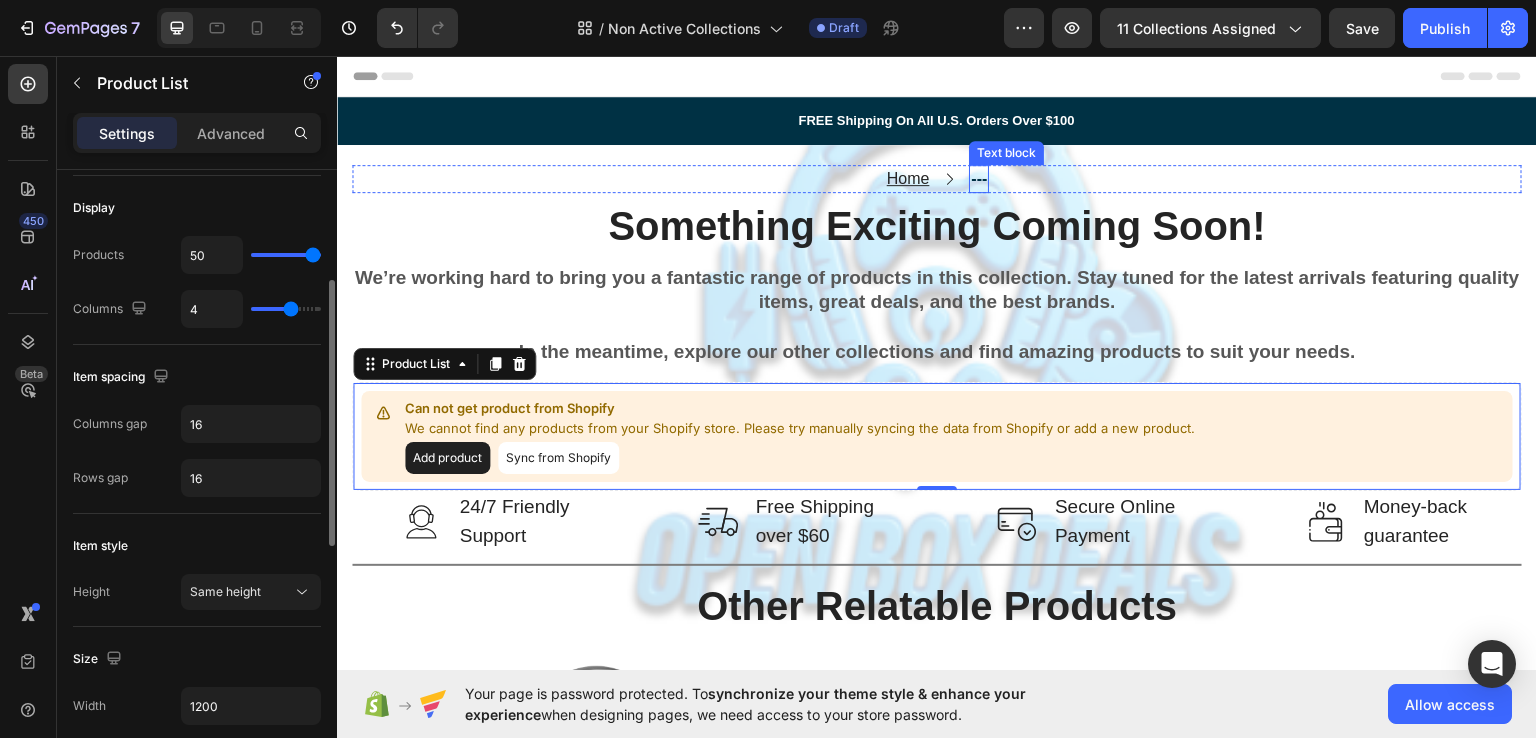click on "---" at bounding box center (979, 177) 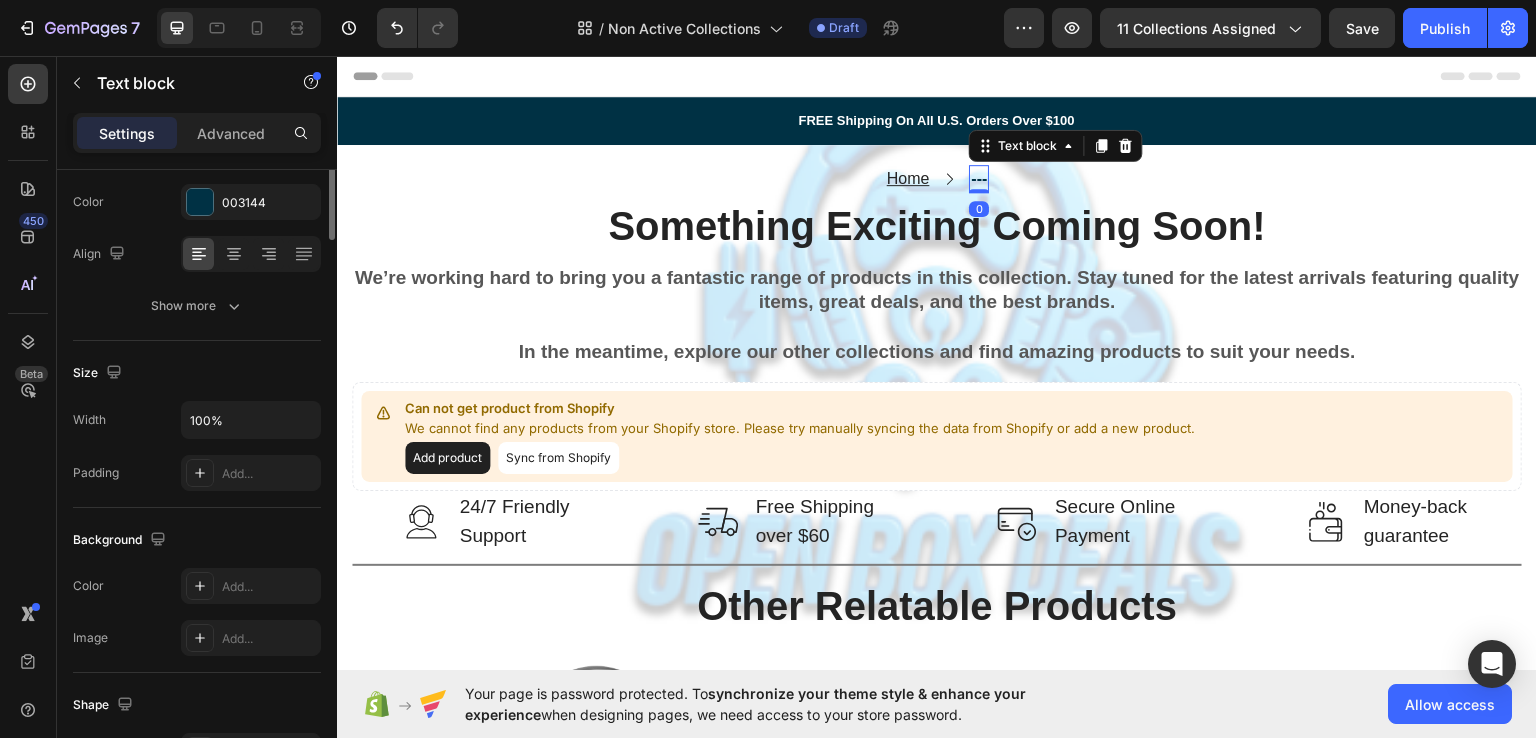 scroll, scrollTop: 0, scrollLeft: 0, axis: both 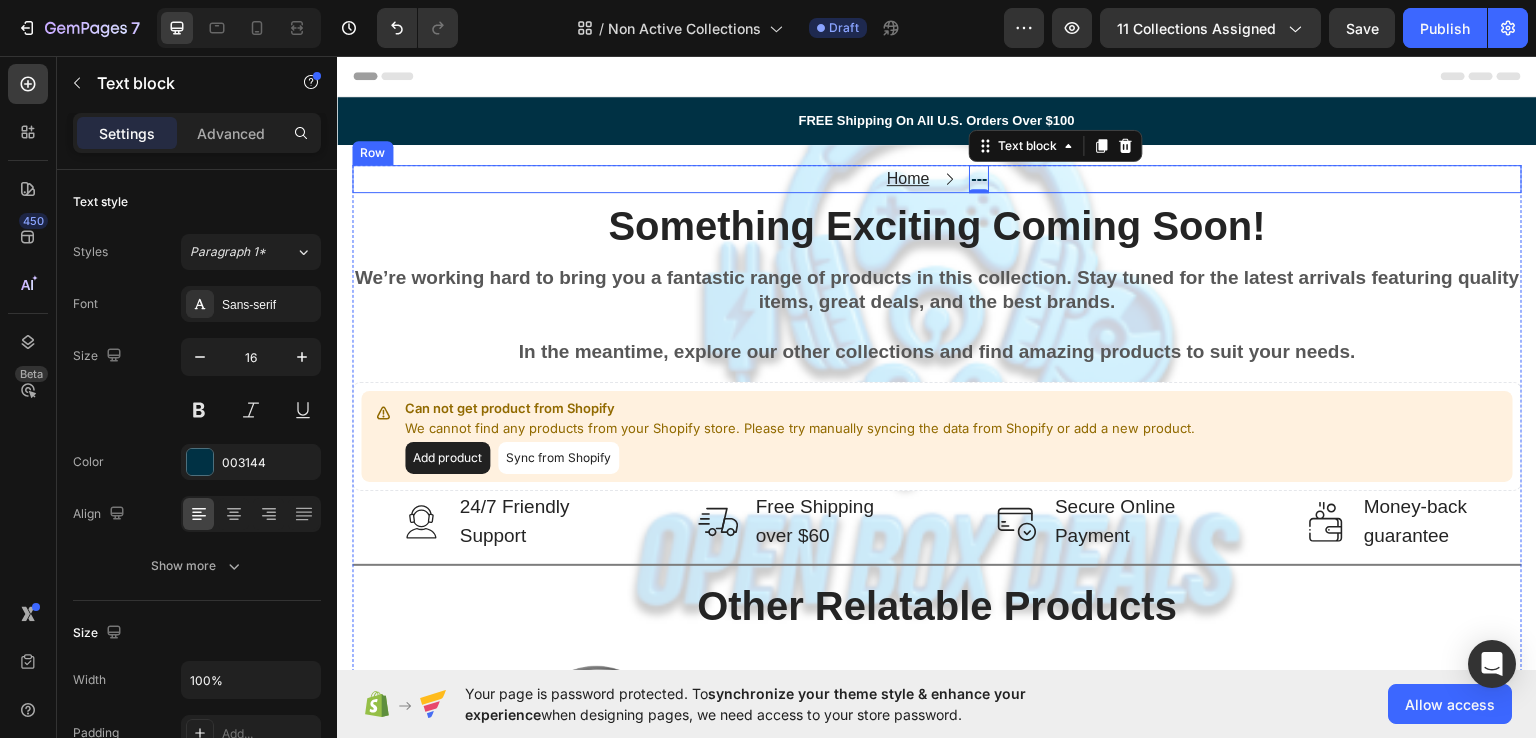 click on "Home Text block
Icon --- Text block   0 Row" at bounding box center (937, 178) 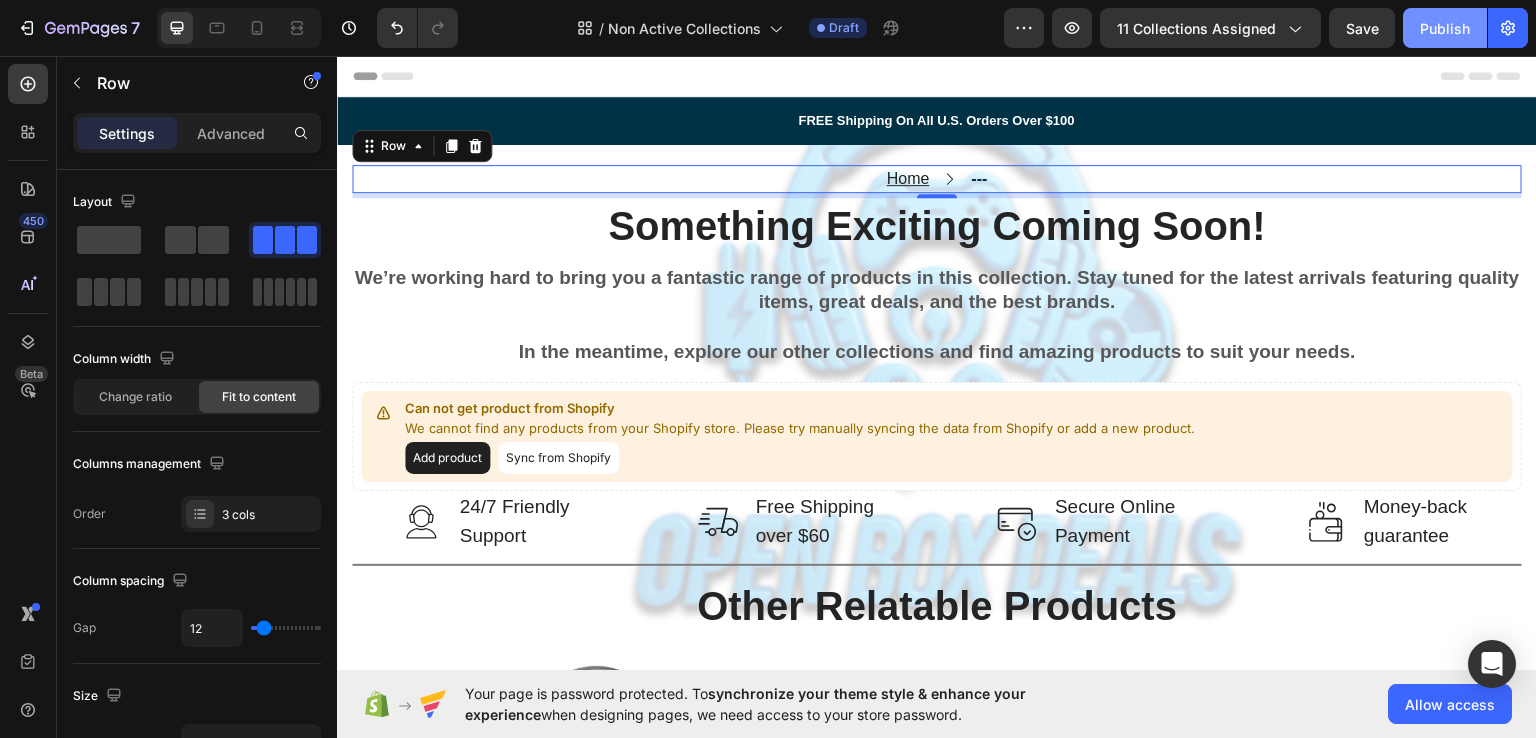 click on "Publish" at bounding box center (1445, 28) 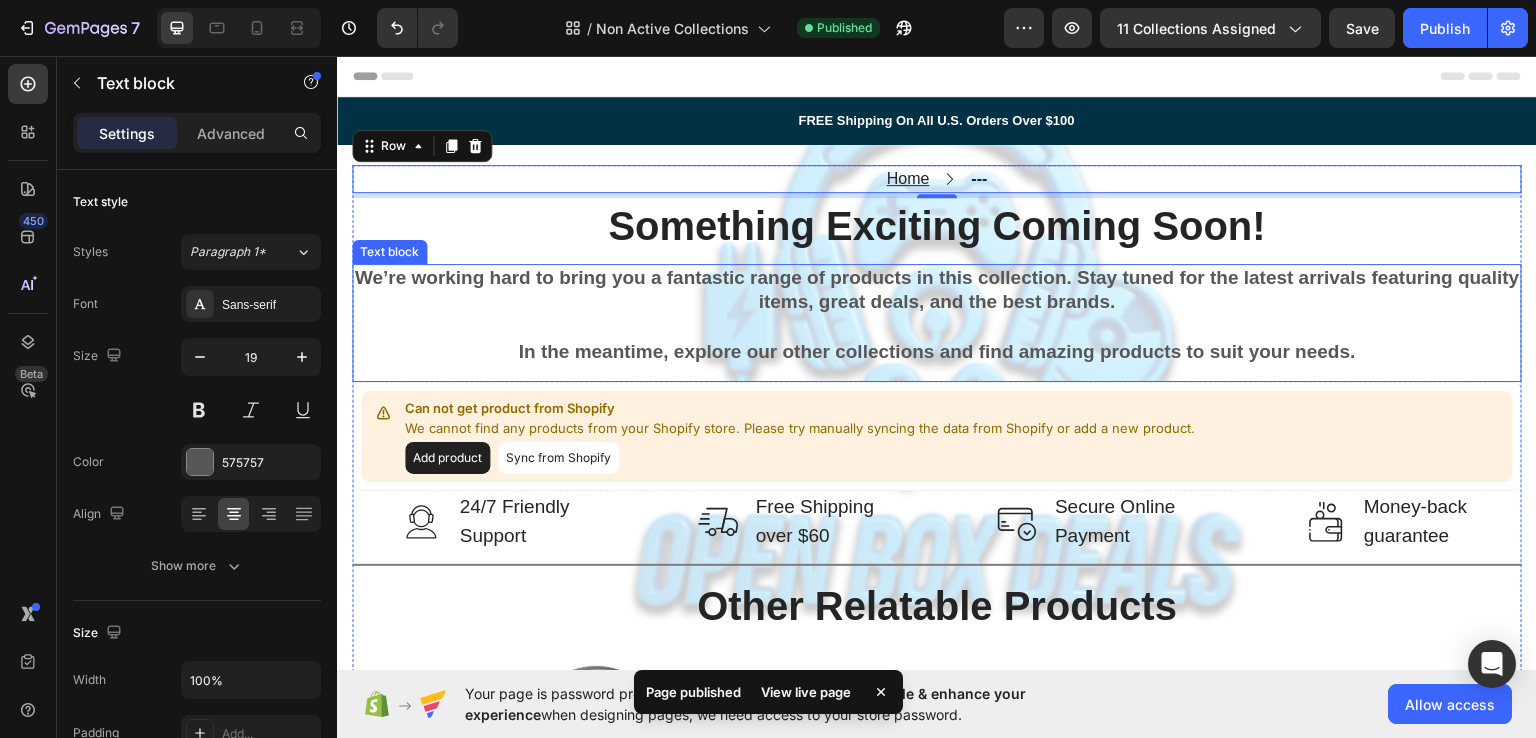 drag, startPoint x: 1149, startPoint y: 263, endPoint x: 361, endPoint y: -89, distance: 863.0458 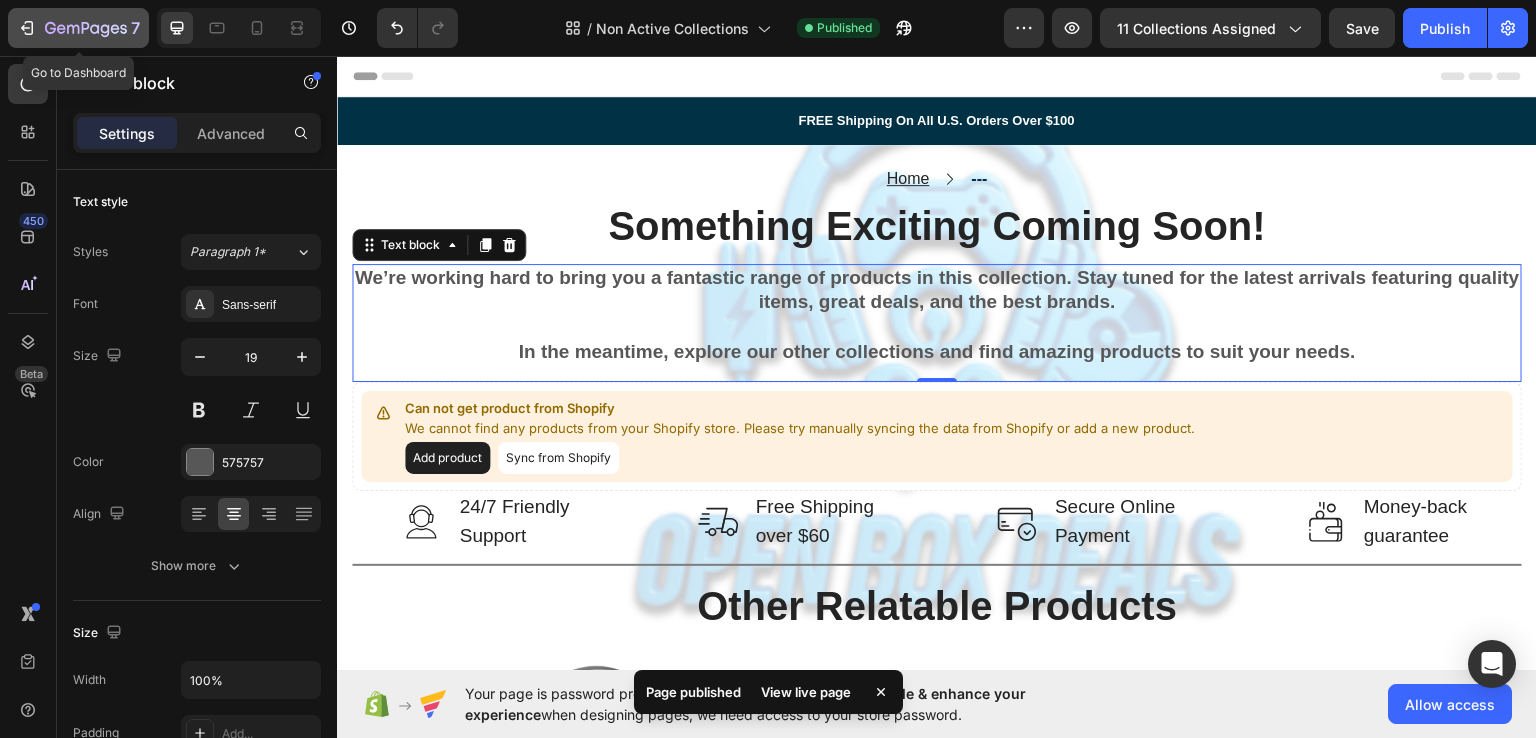 click 